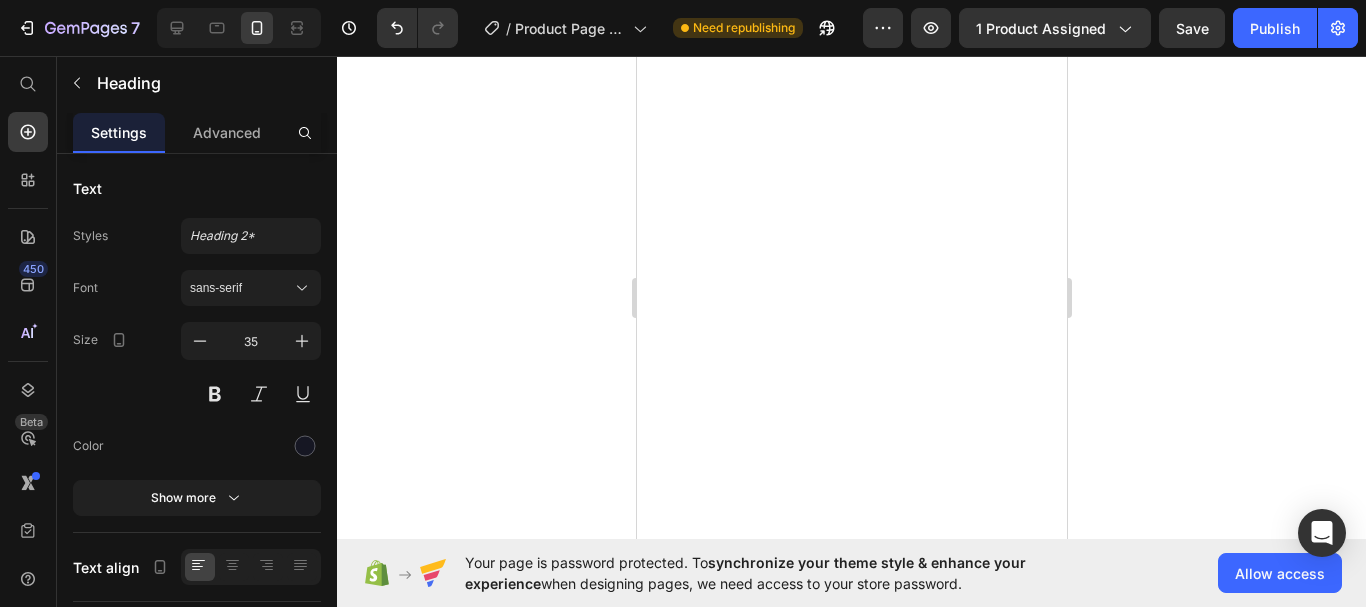 scroll, scrollTop: 0, scrollLeft: 0, axis: both 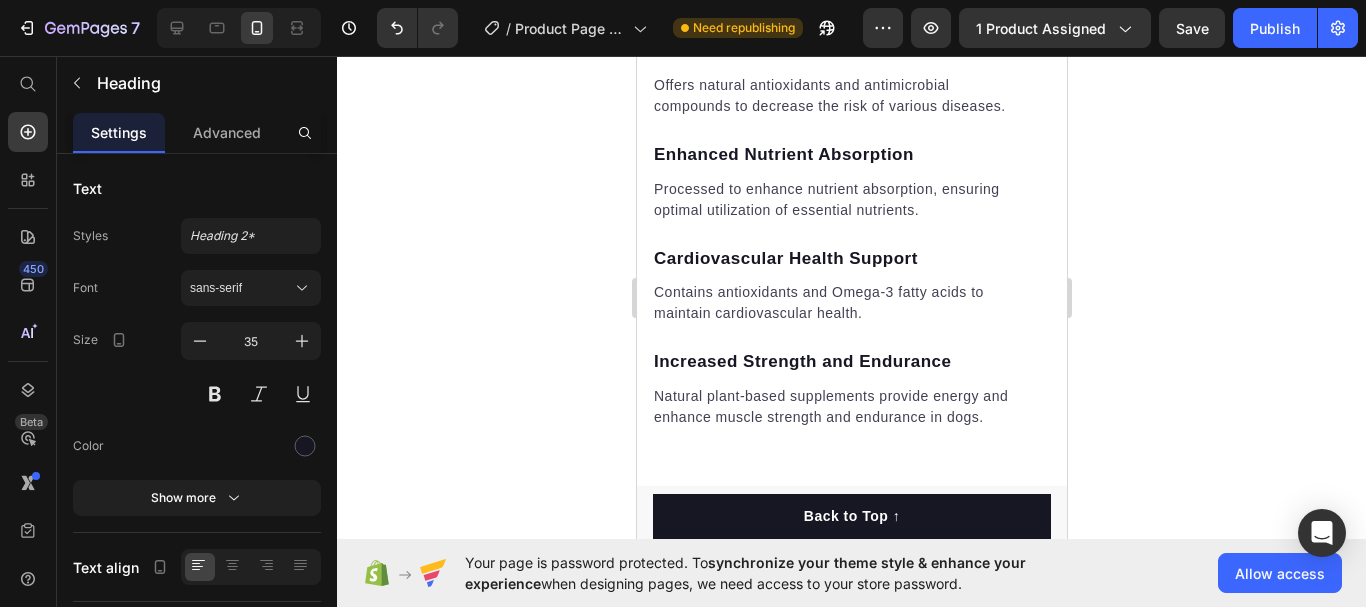 click on "¡4 Boquillas que permiten una limpieza 360°" at bounding box center [835, -179] 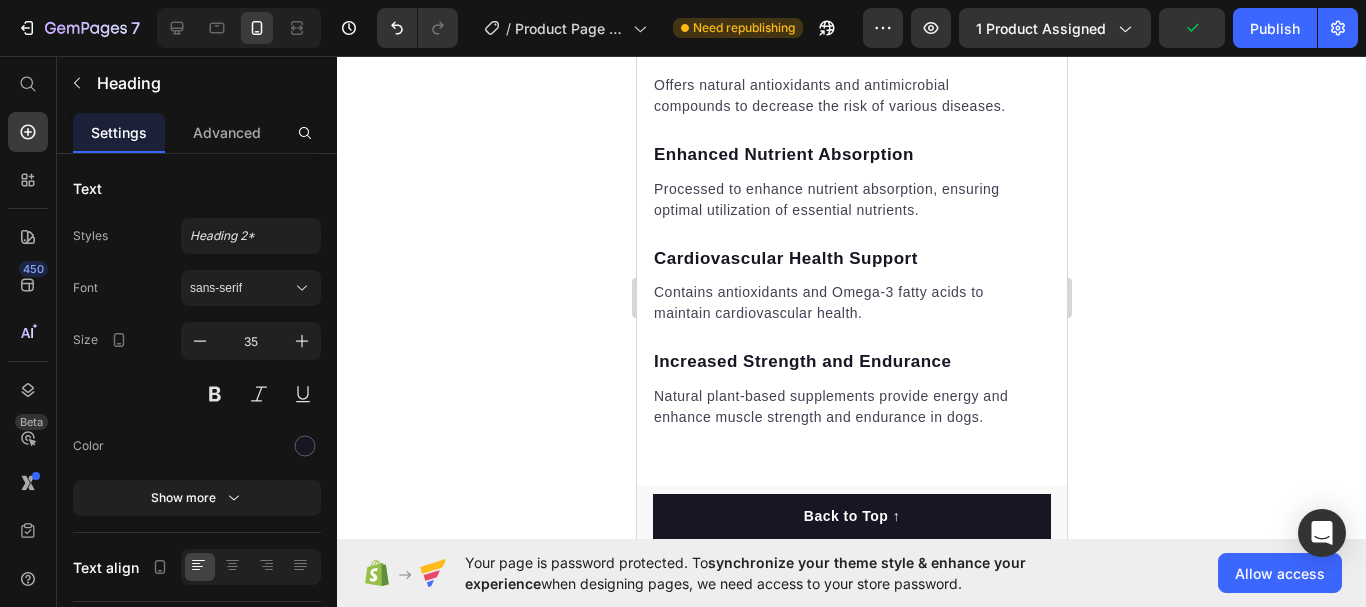 click on "4 Boquillas que permiten una limpieza 360°" at bounding box center [835, -179] 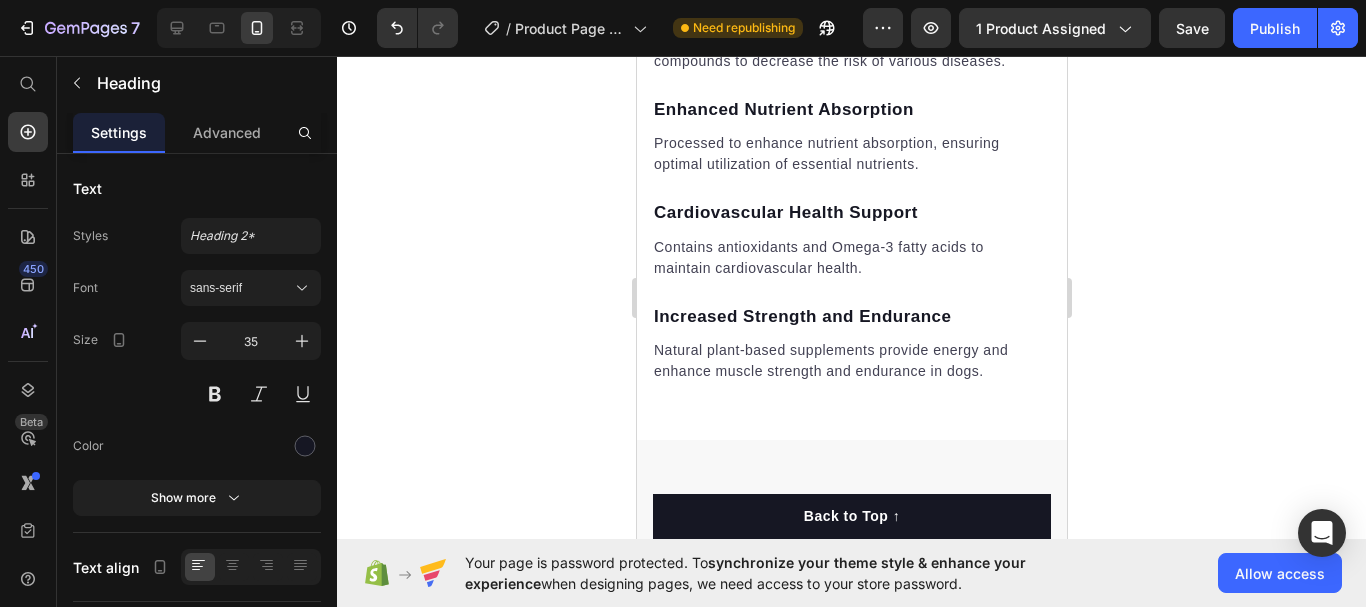 click on "4 Boquillas que para una limpieza 360°" at bounding box center (835, -202) 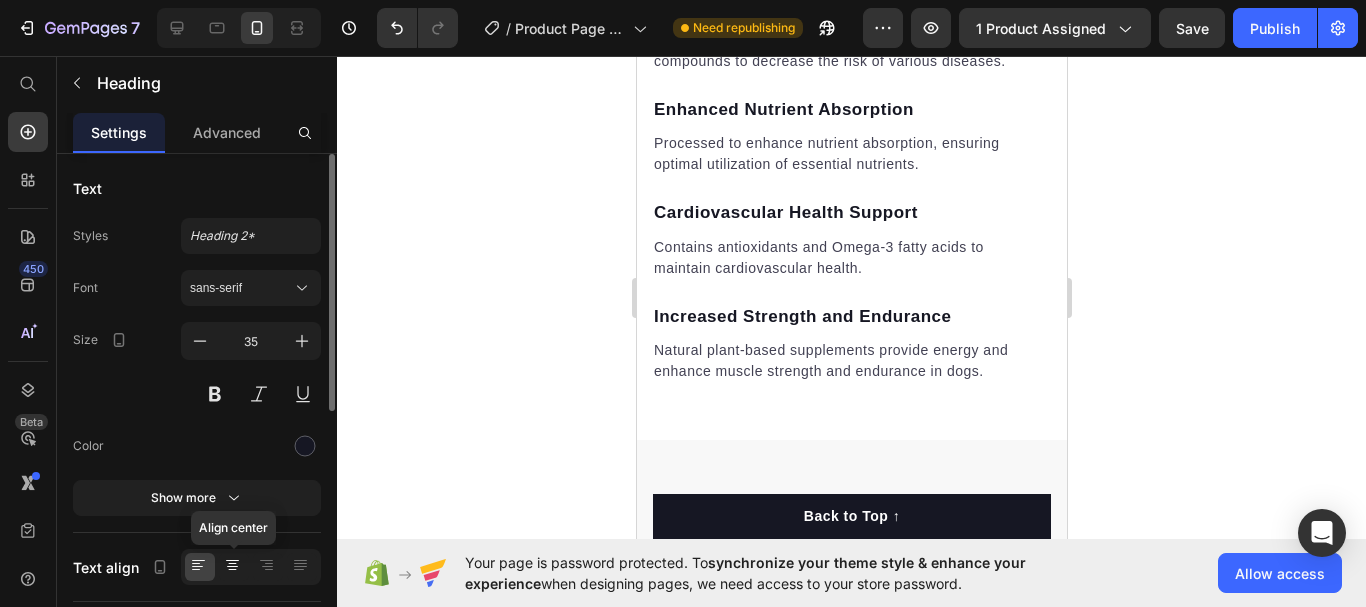 click 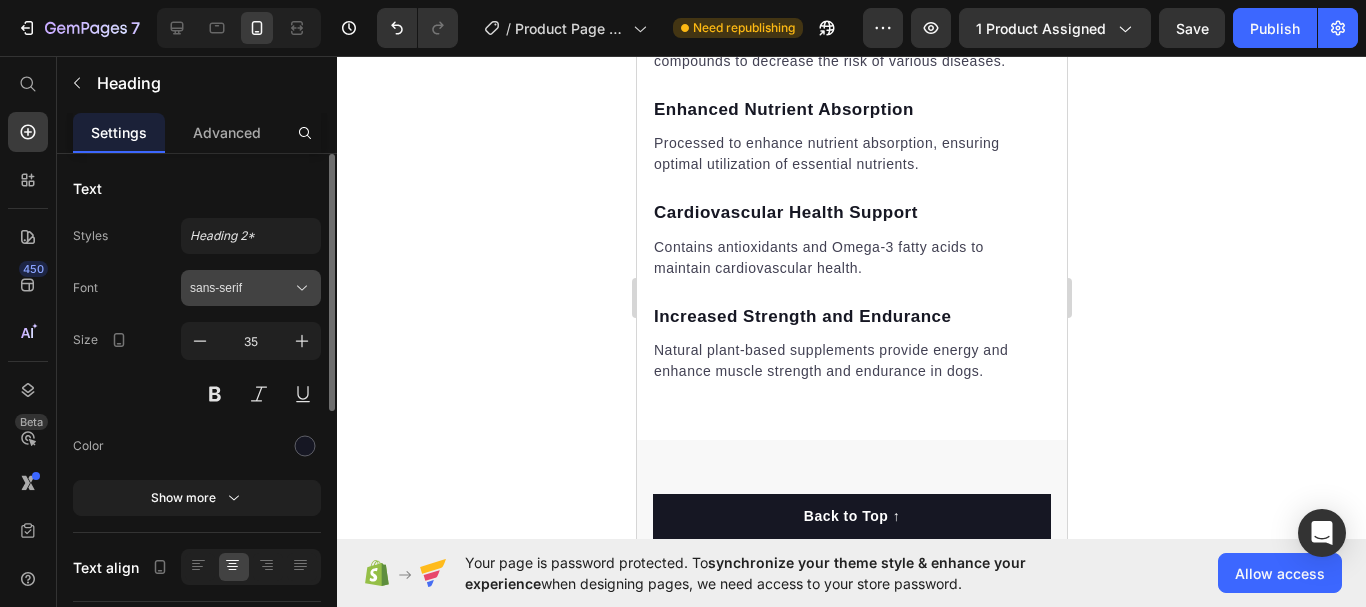 click on "sans-serif" at bounding box center [251, 288] 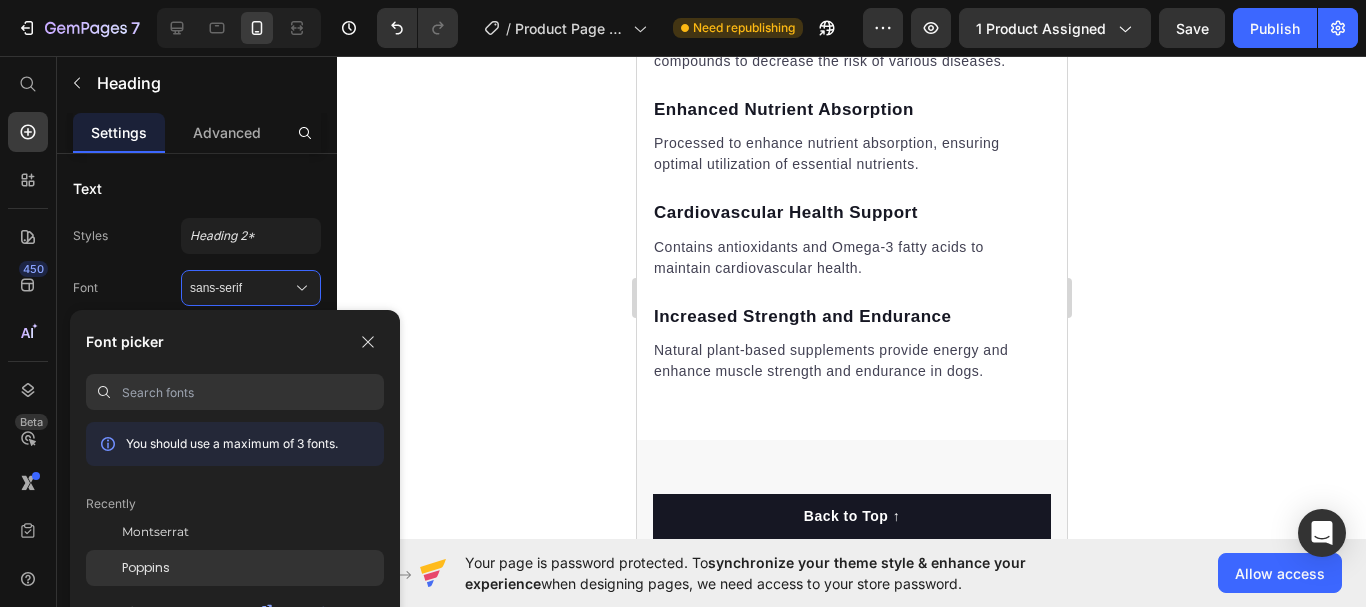 click on "Poppins" 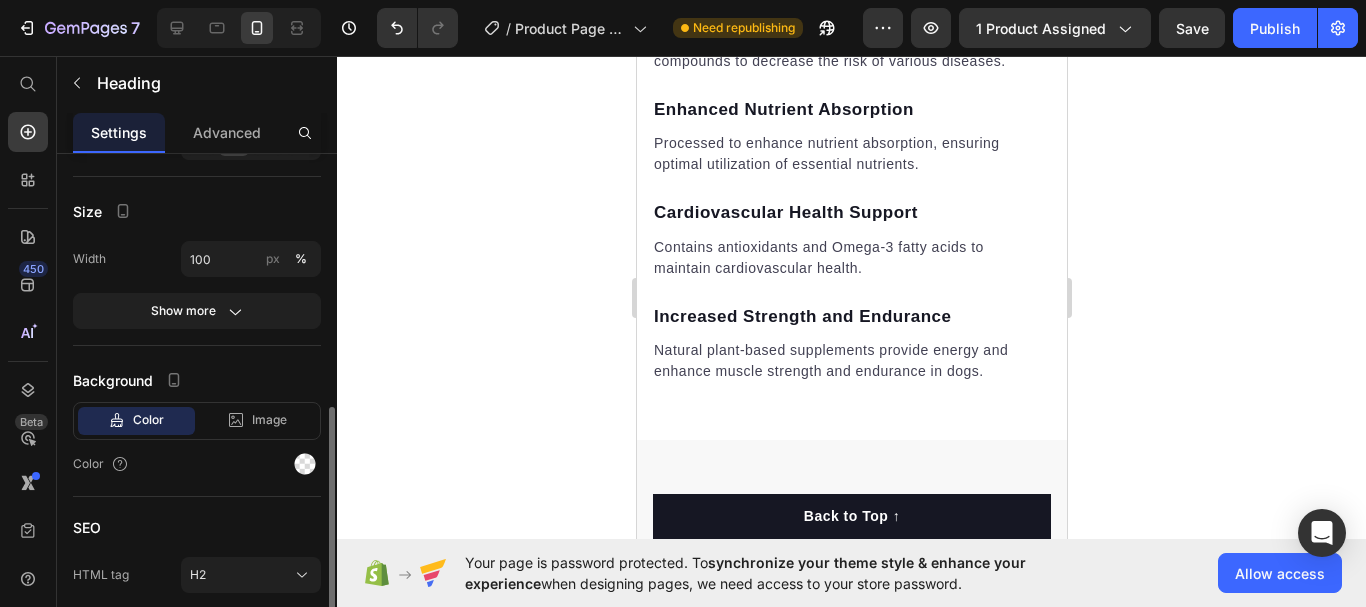 scroll, scrollTop: 502, scrollLeft: 0, axis: vertical 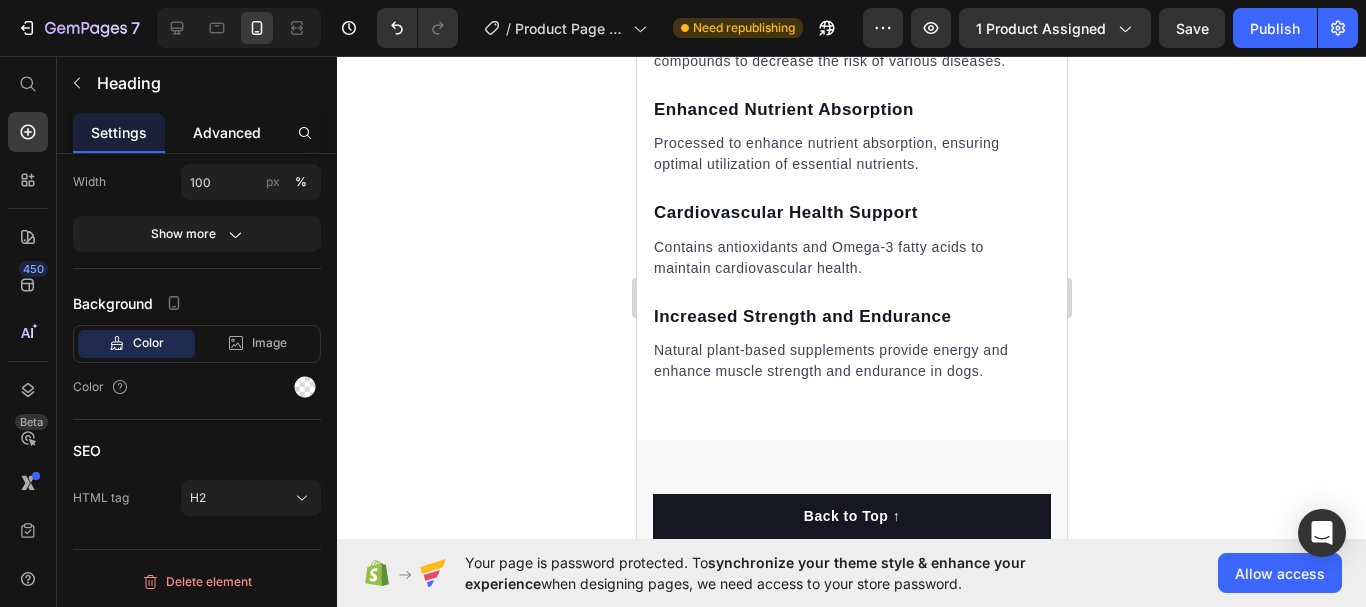click on "Advanced" at bounding box center [227, 132] 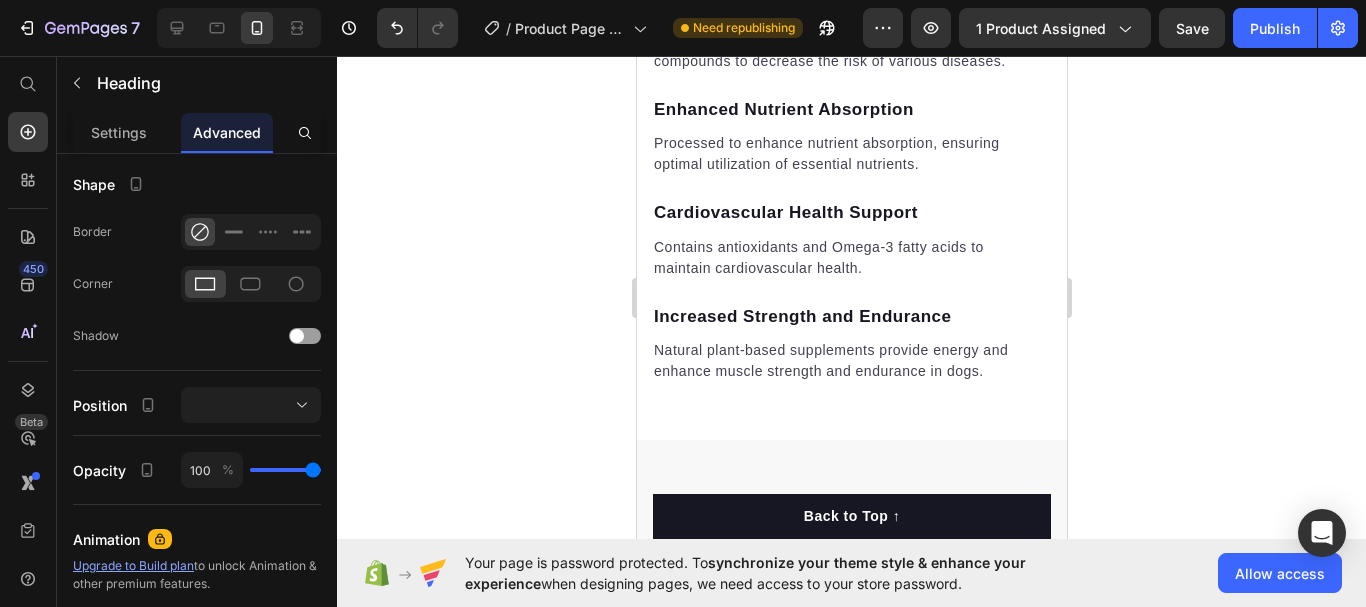 scroll, scrollTop: 0, scrollLeft: 0, axis: both 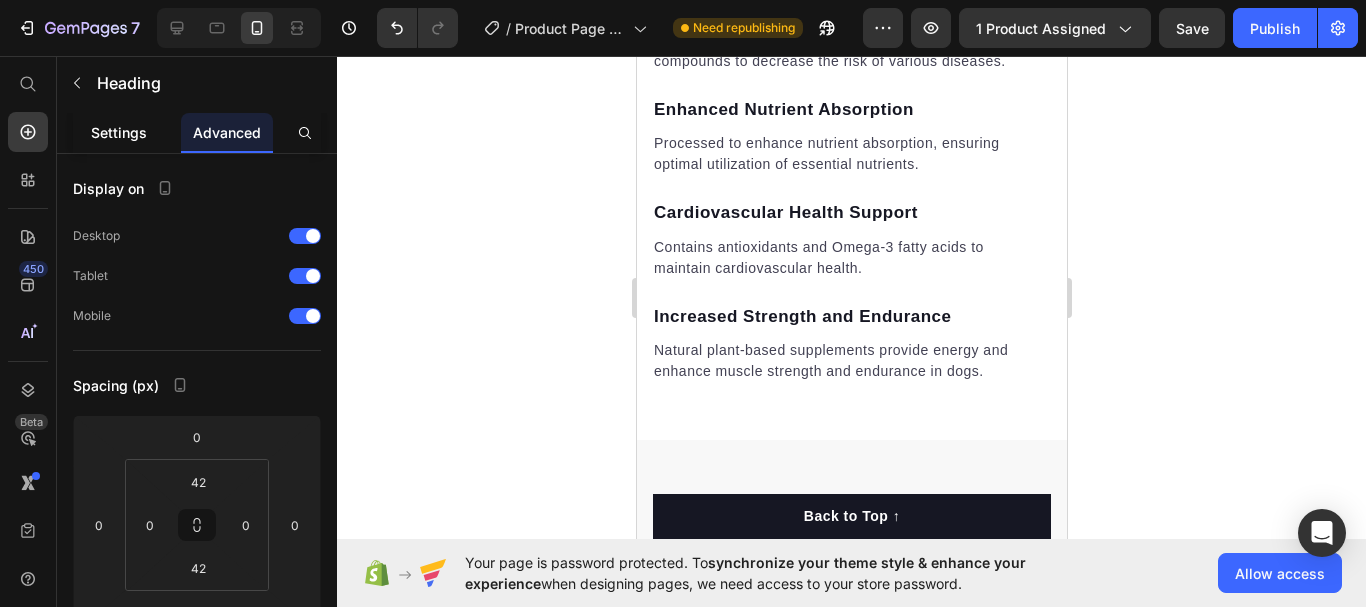 click on "Settings" at bounding box center [119, 132] 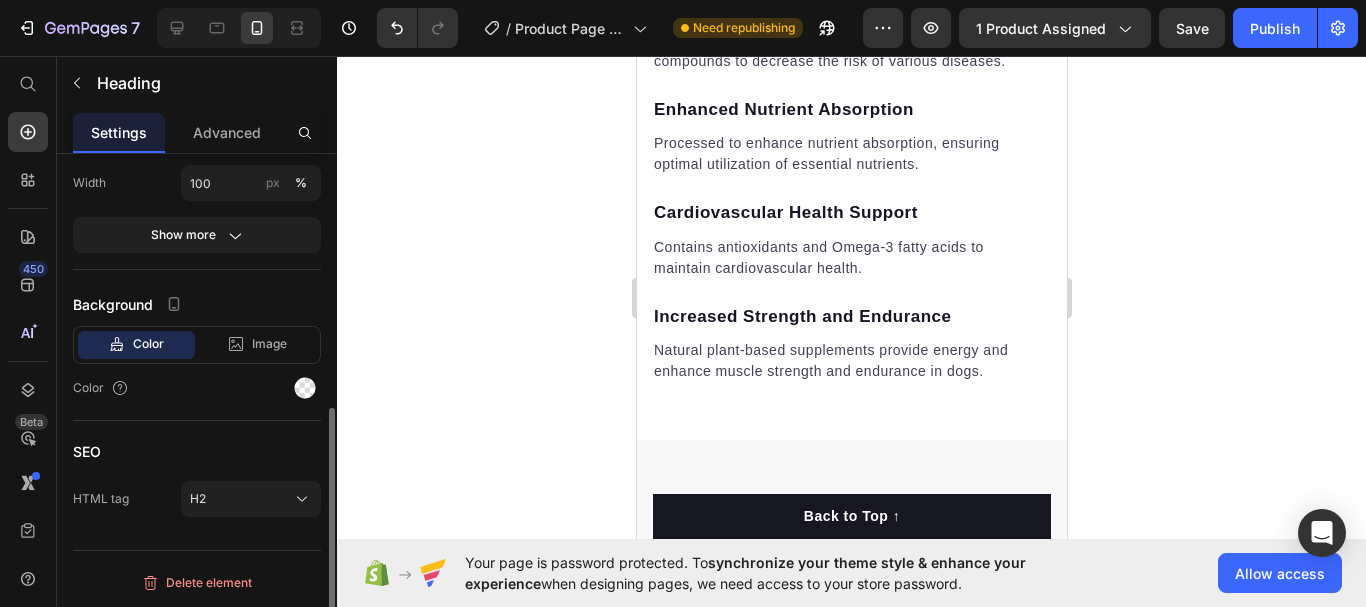 scroll, scrollTop: 502, scrollLeft: 0, axis: vertical 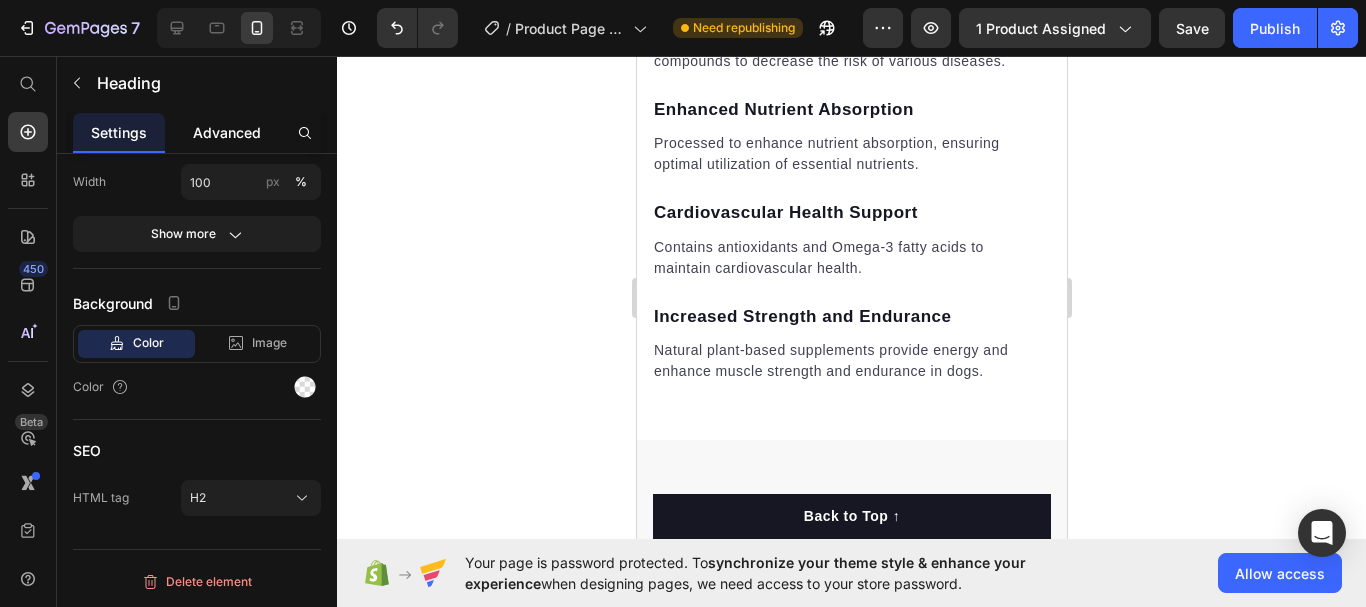 click on "Advanced" at bounding box center (227, 132) 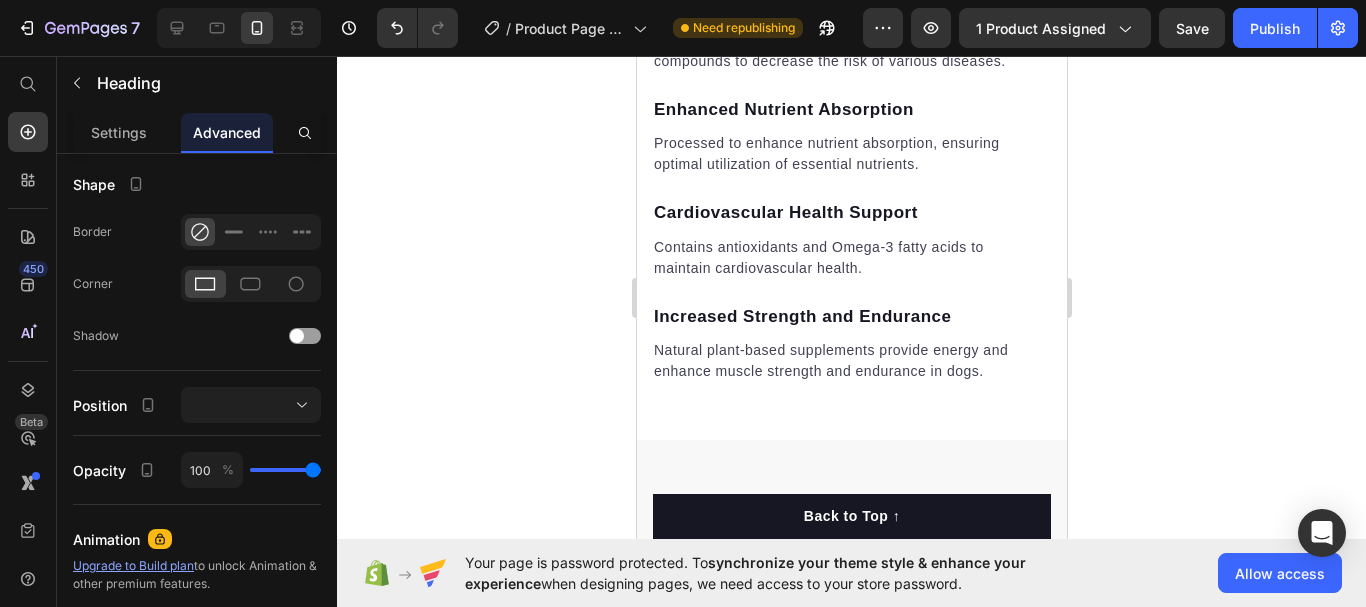 scroll, scrollTop: 0, scrollLeft: 0, axis: both 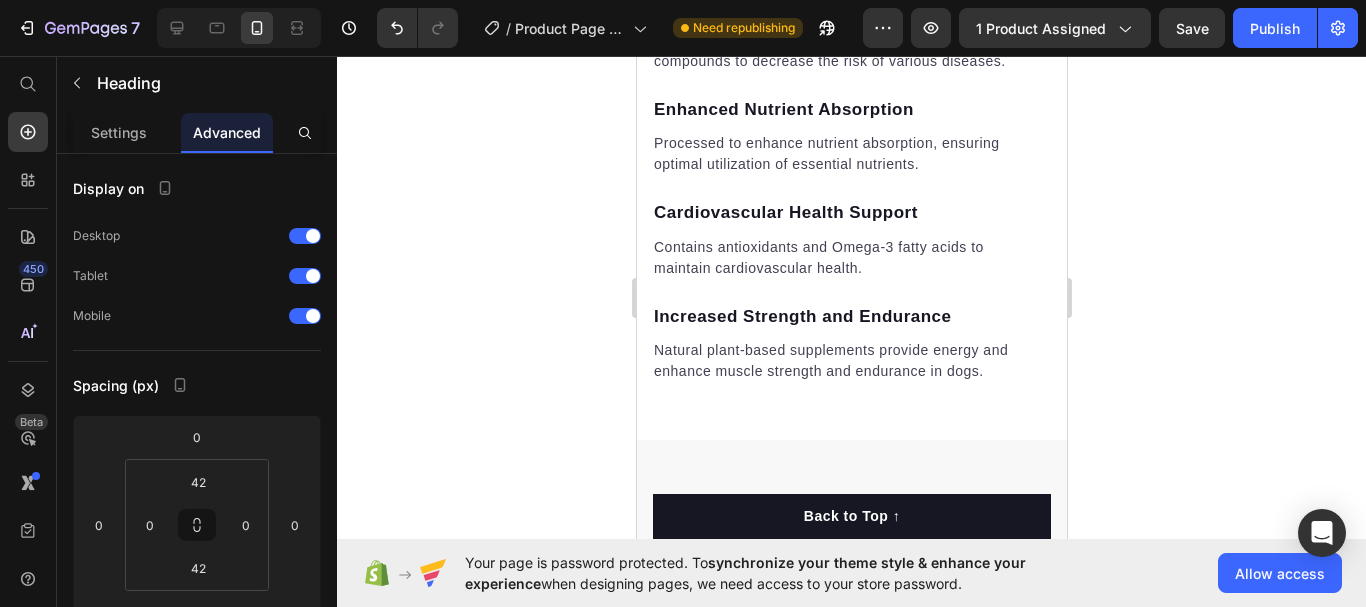 click on "4 Boquillas para una limpieza 360° Heading   0" at bounding box center (835, -202) 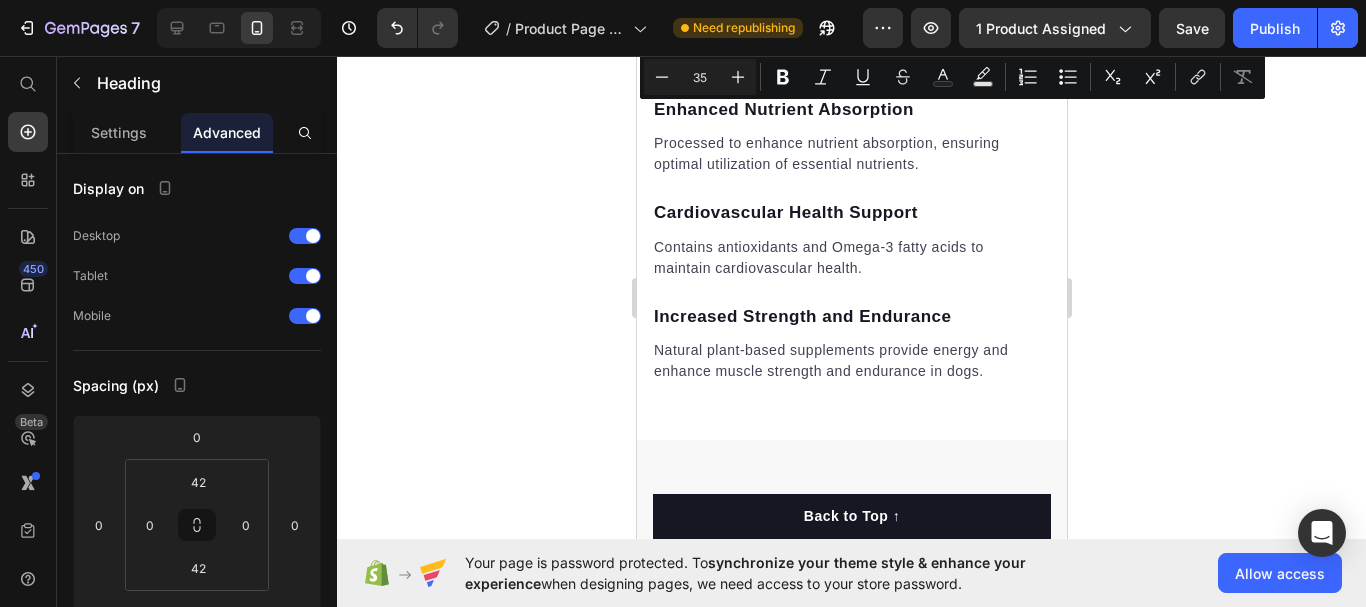 copy on "4 Boquillas para una limpieza 360°" 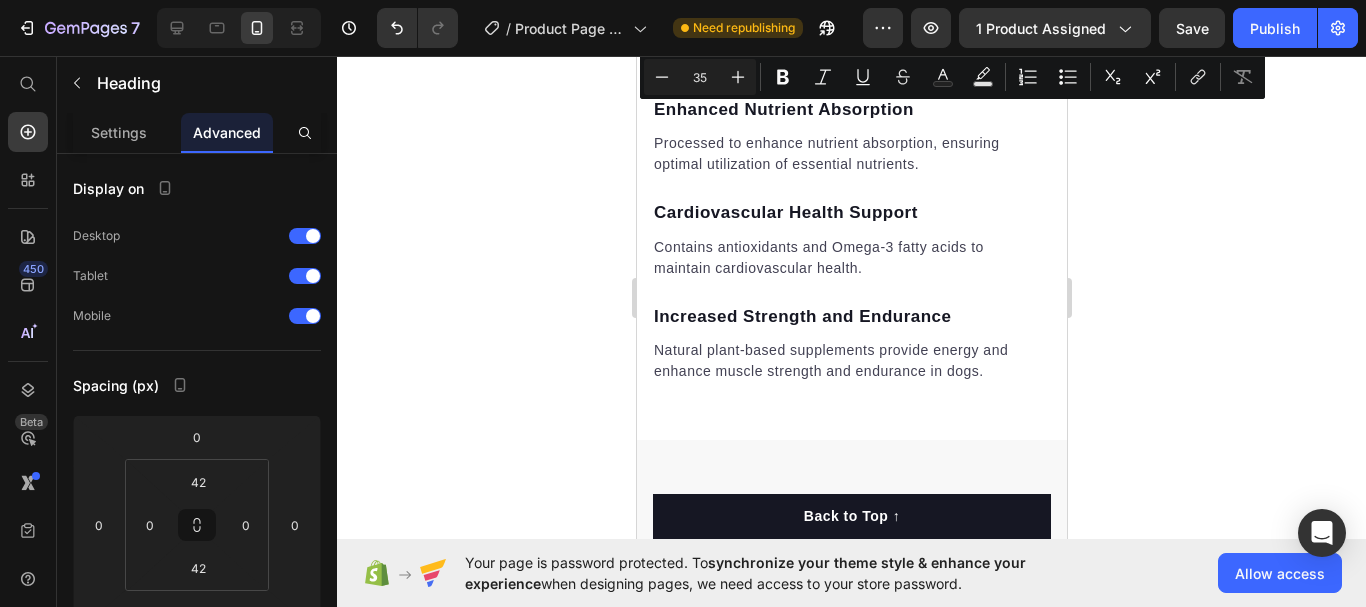 click 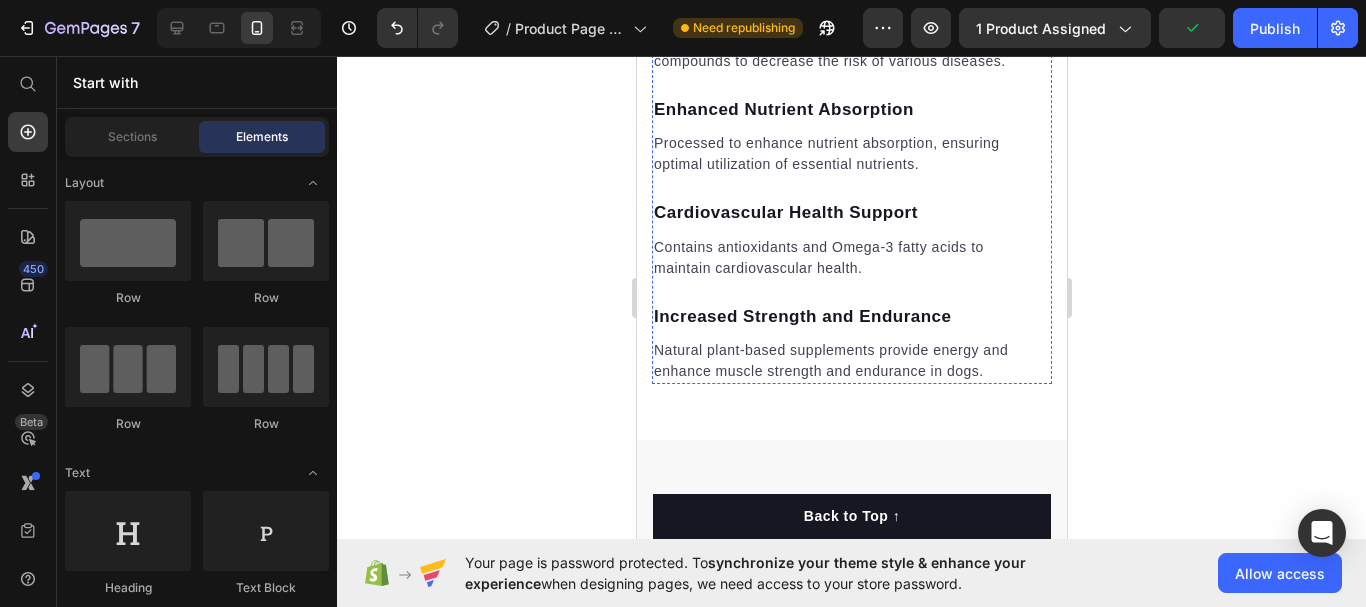 click on "4 Boquillas para una limpieza 360°" at bounding box center [835, -202] 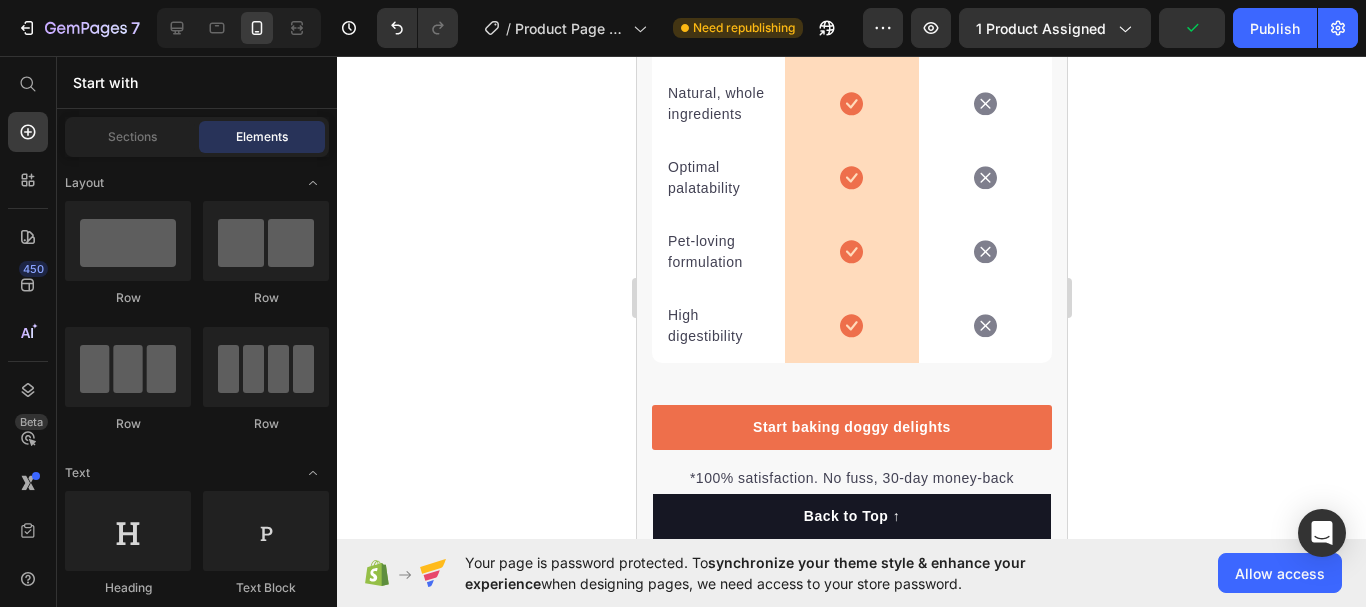 scroll, scrollTop: 3500, scrollLeft: 0, axis: vertical 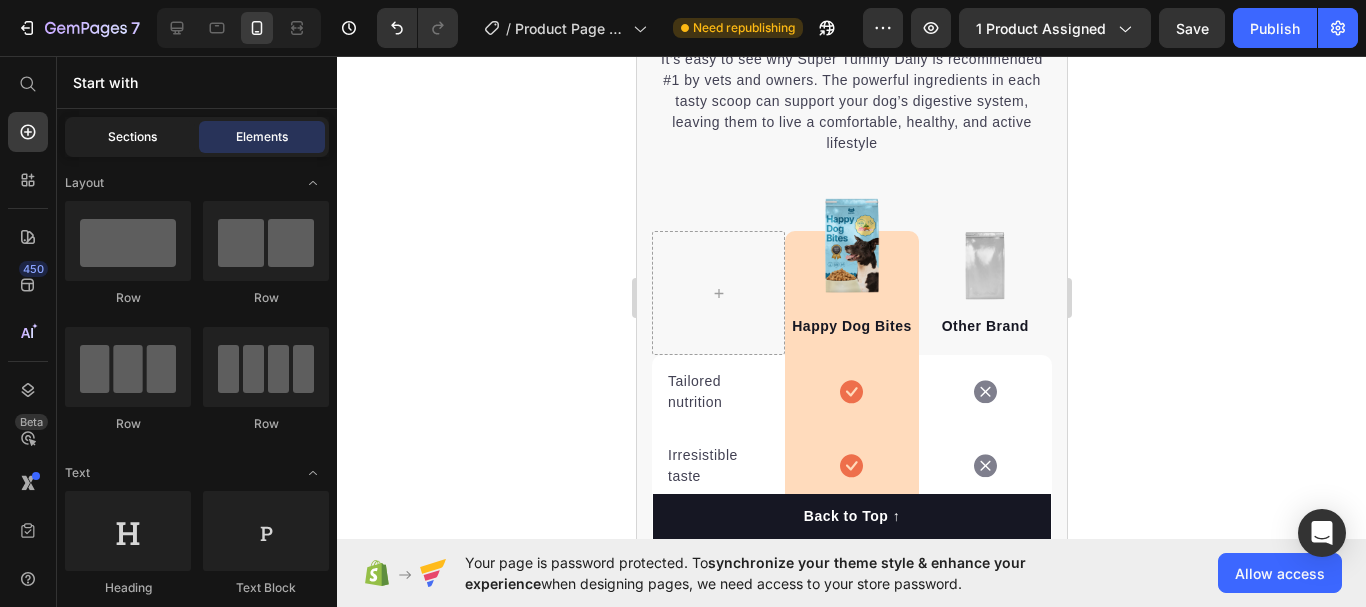 click on "Sections" 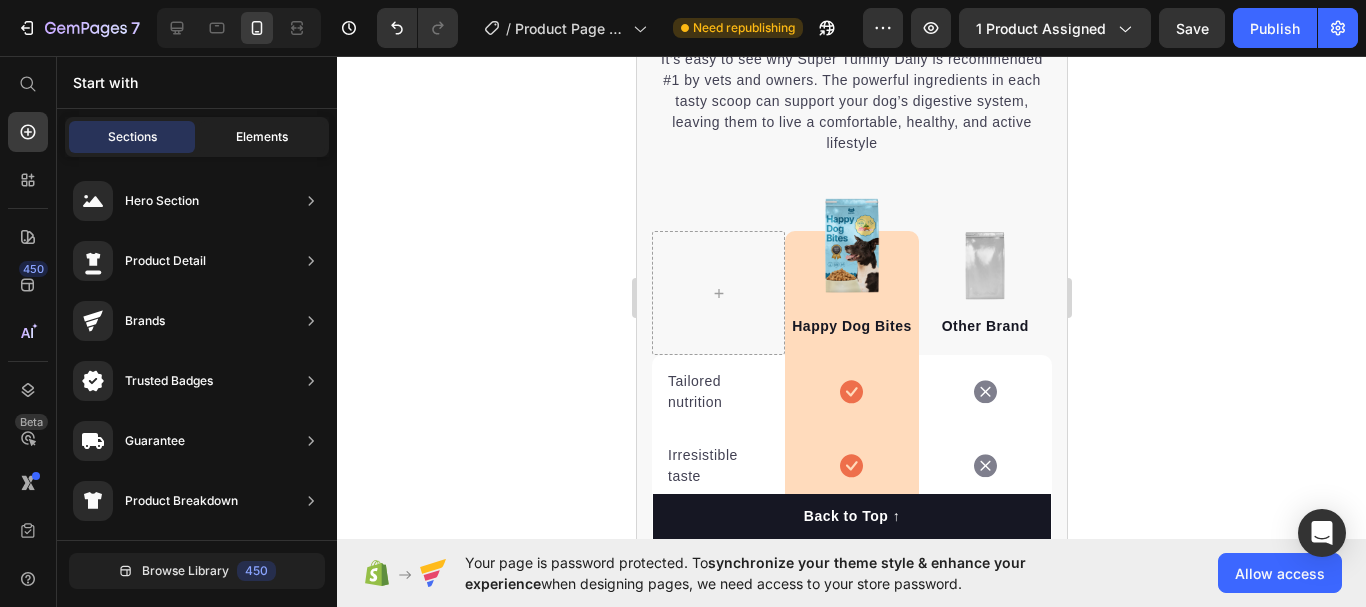 click on "Elements" 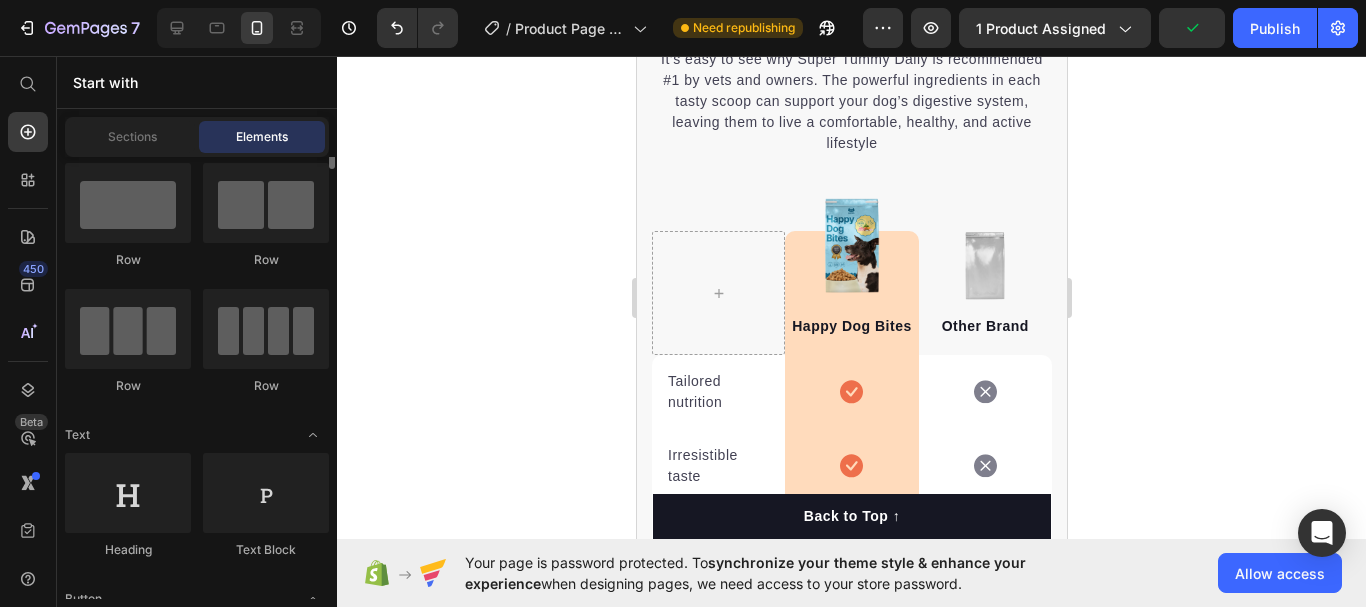 scroll, scrollTop: 14, scrollLeft: 0, axis: vertical 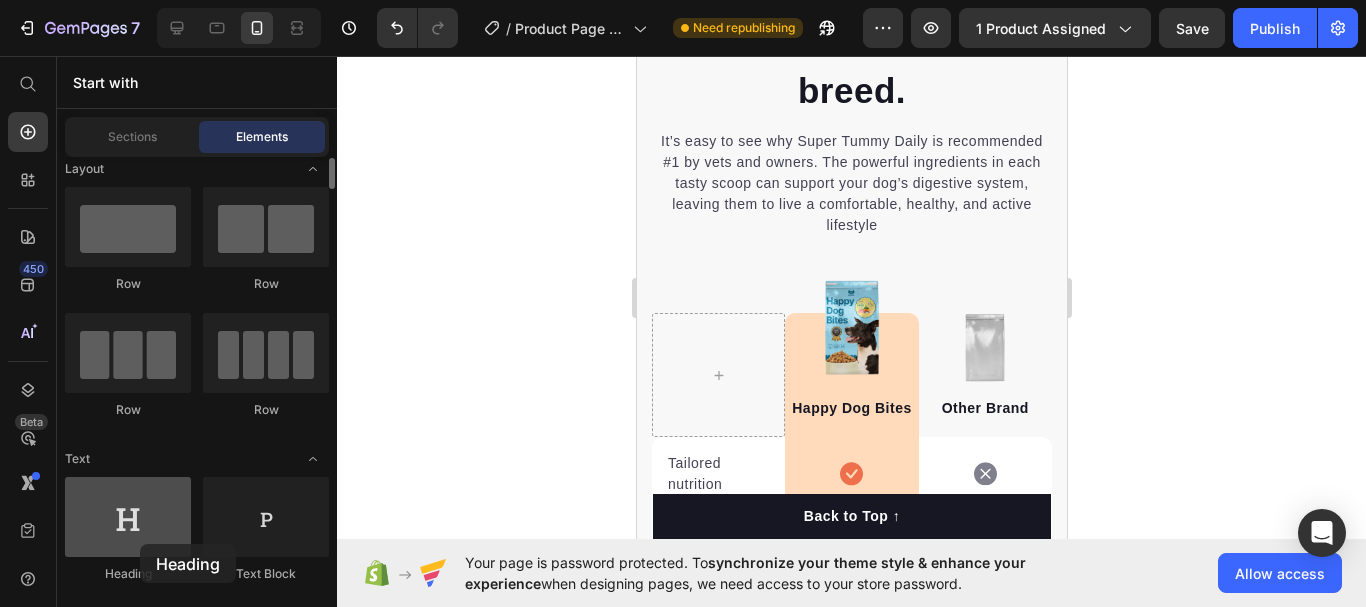 click at bounding box center (128, 517) 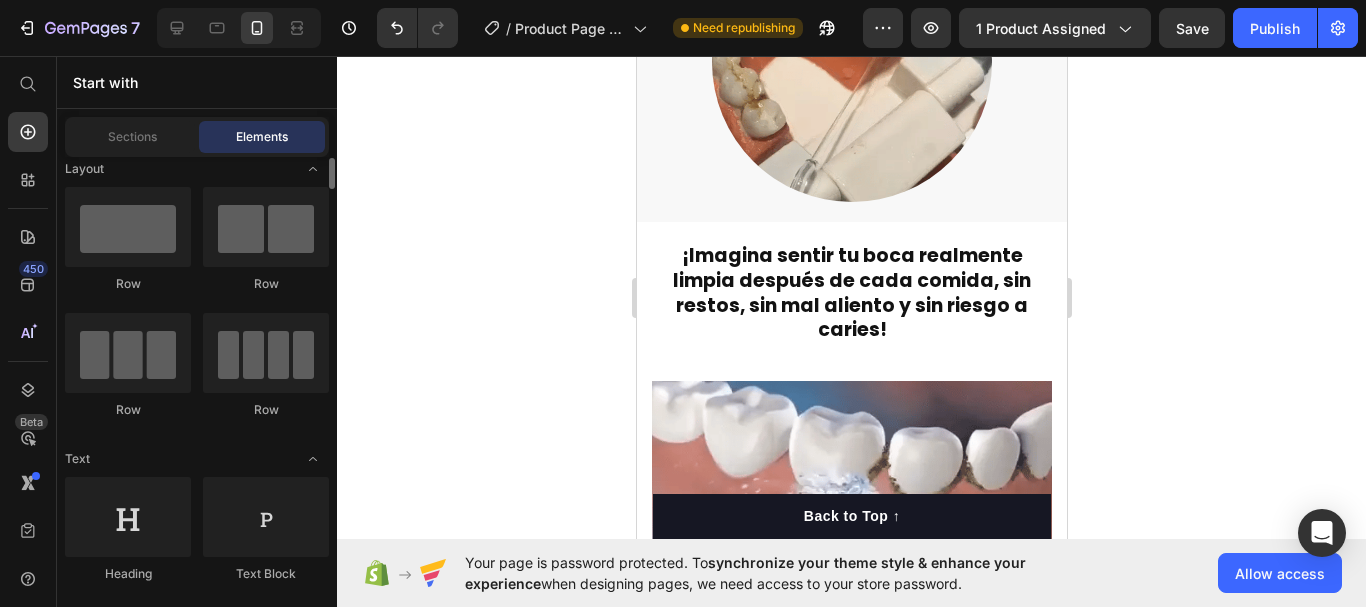 scroll, scrollTop: 3553, scrollLeft: 0, axis: vertical 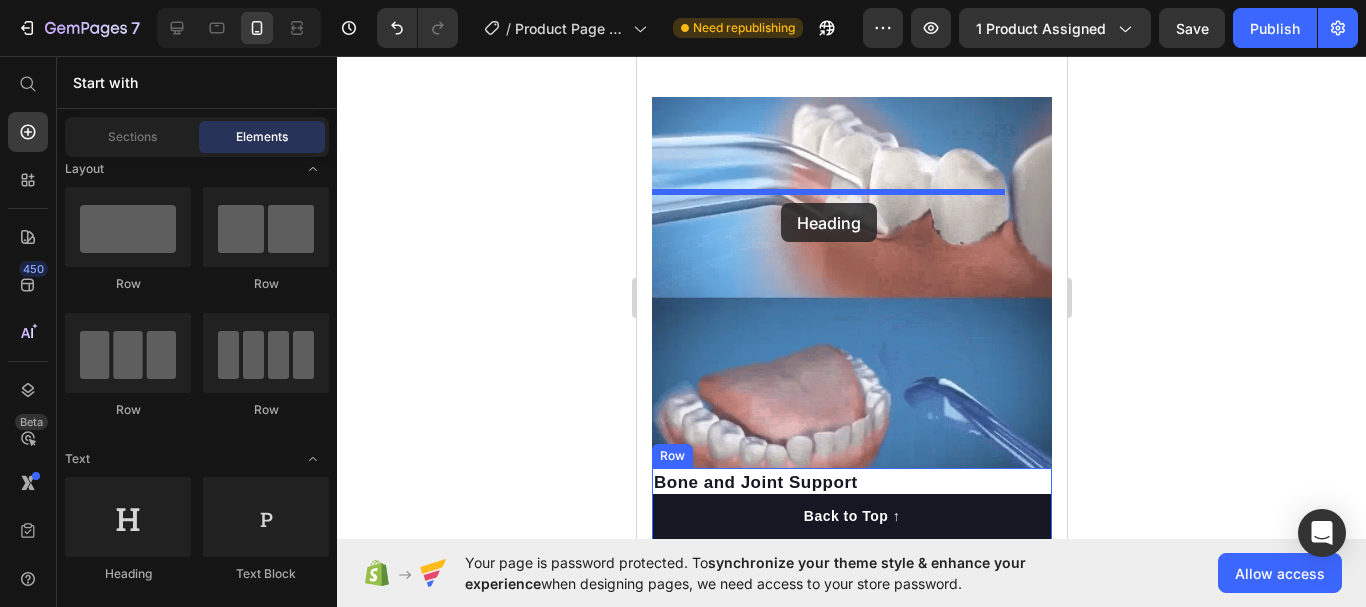 drag, startPoint x: 797, startPoint y: 592, endPoint x: 780, endPoint y: 201, distance: 391.3694 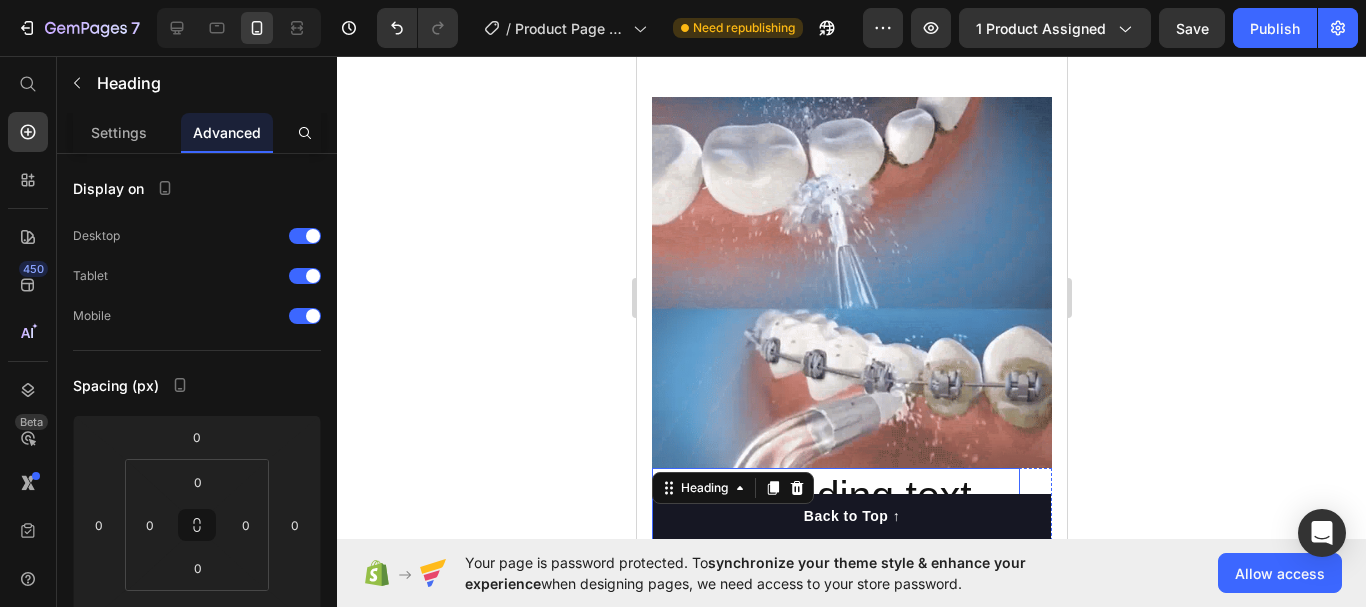 scroll, scrollTop: 3663, scrollLeft: 0, axis: vertical 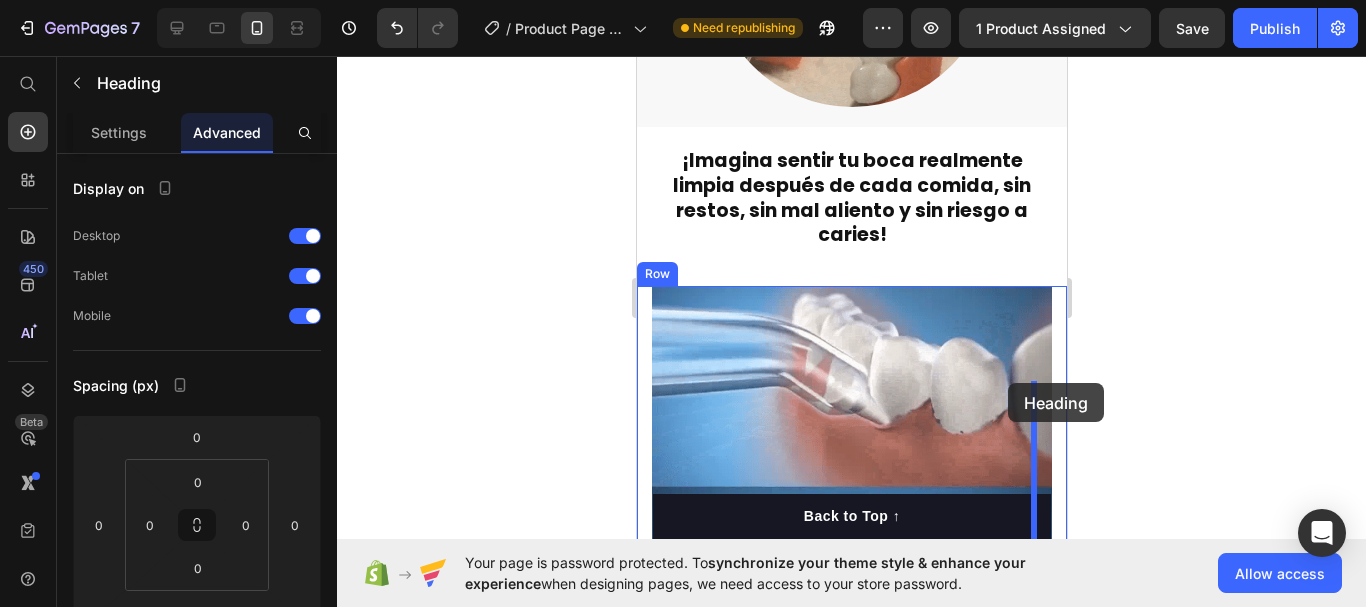 drag, startPoint x: 843, startPoint y: 147, endPoint x: 1007, endPoint y: 383, distance: 287.38824 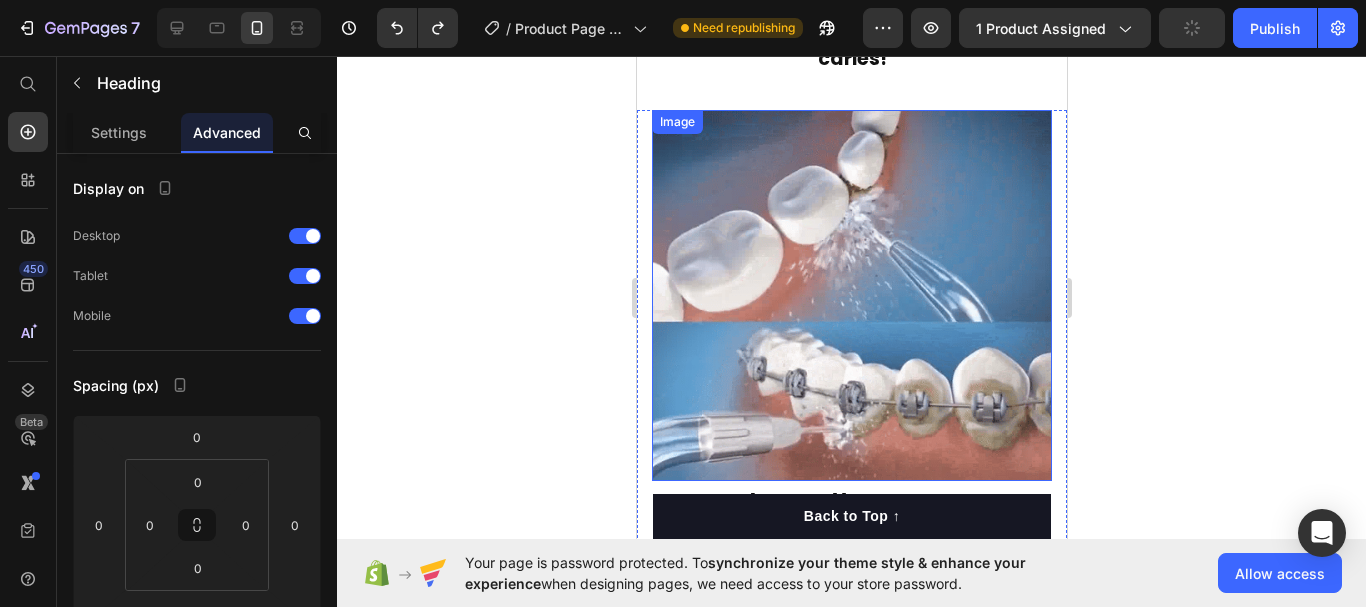 scroll, scrollTop: 3388, scrollLeft: 0, axis: vertical 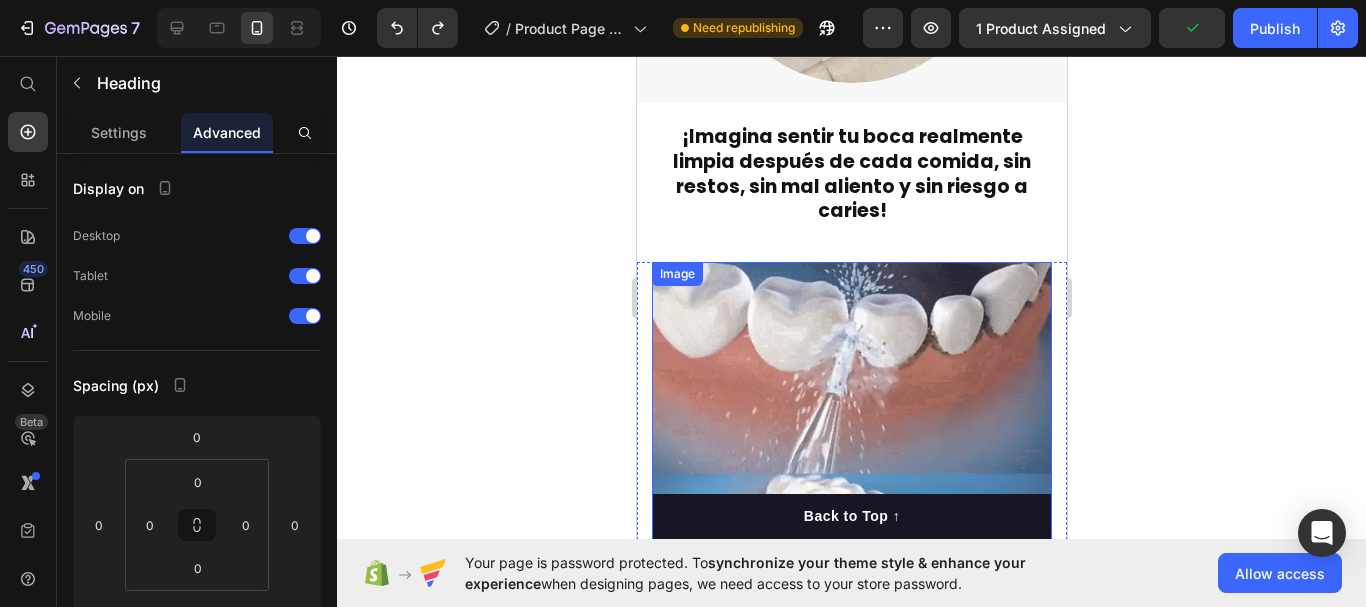 click on "Your heading text goes here" at bounding box center (835, 688) 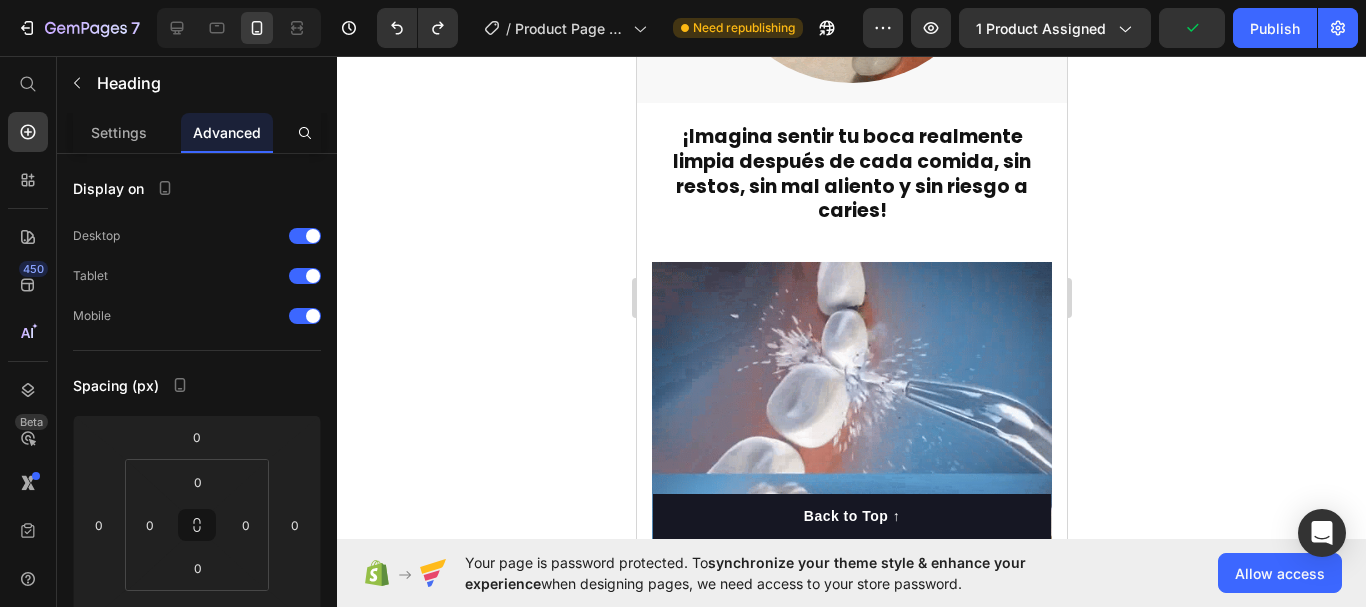 scroll, scrollTop: 3433, scrollLeft: 0, axis: vertical 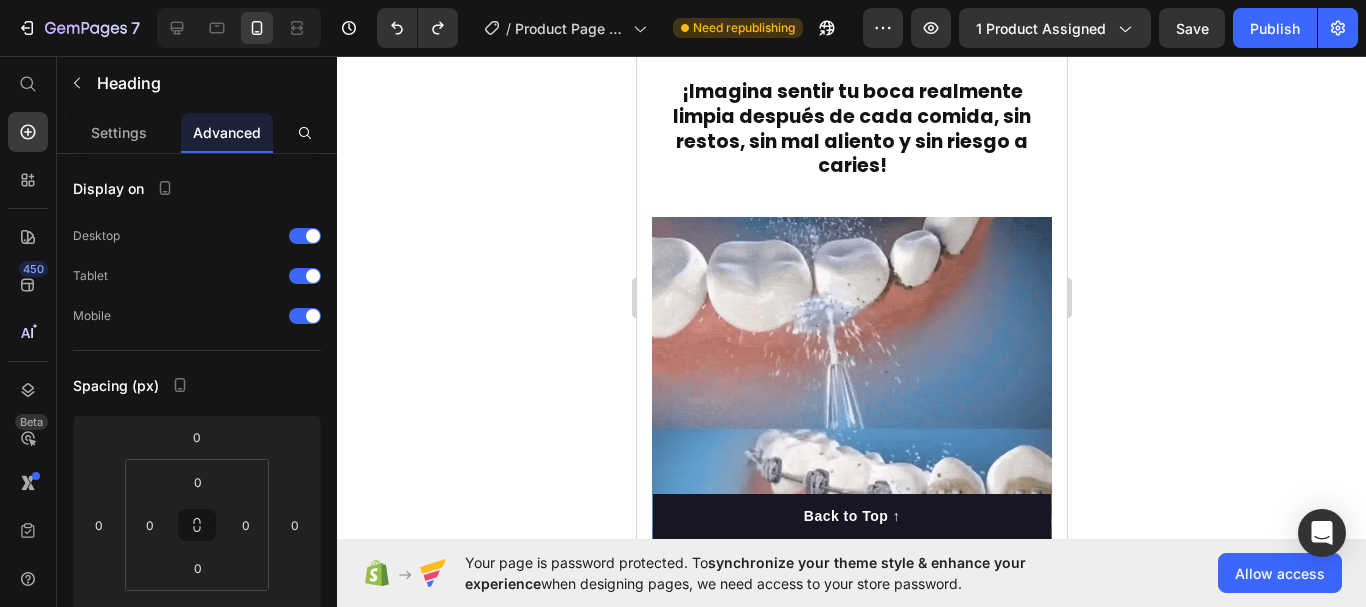 click on "Your heading text goes here" at bounding box center [835, 643] 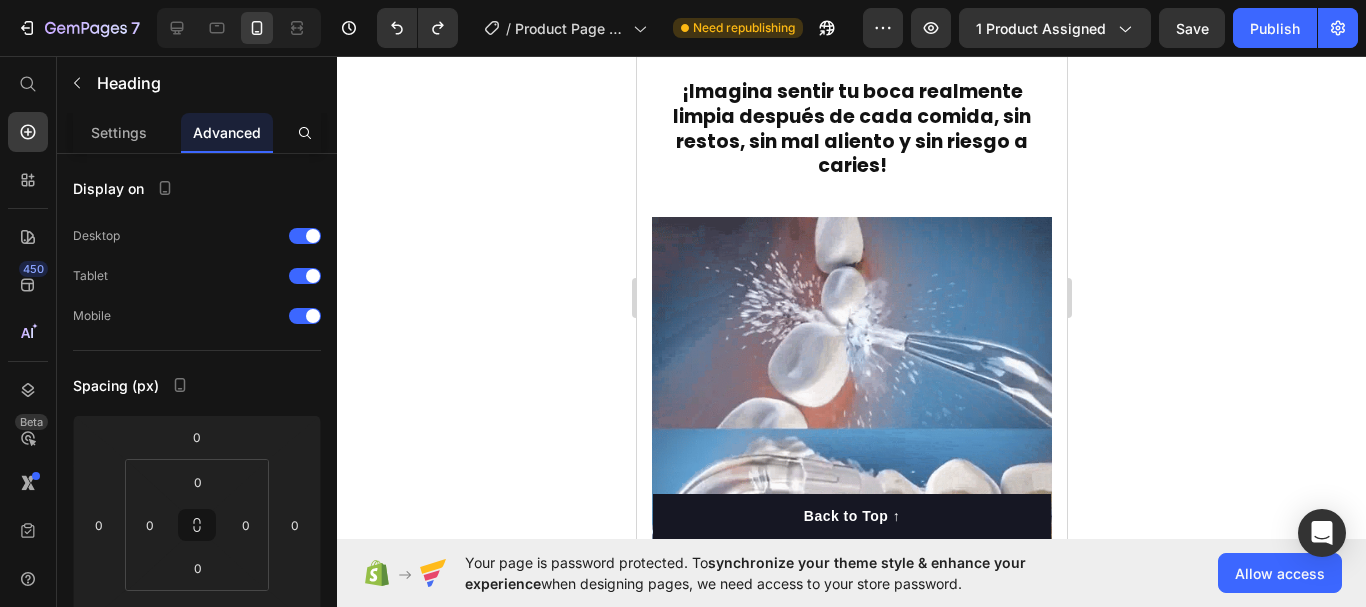 click on "Your heading text goes here" at bounding box center [835, 643] 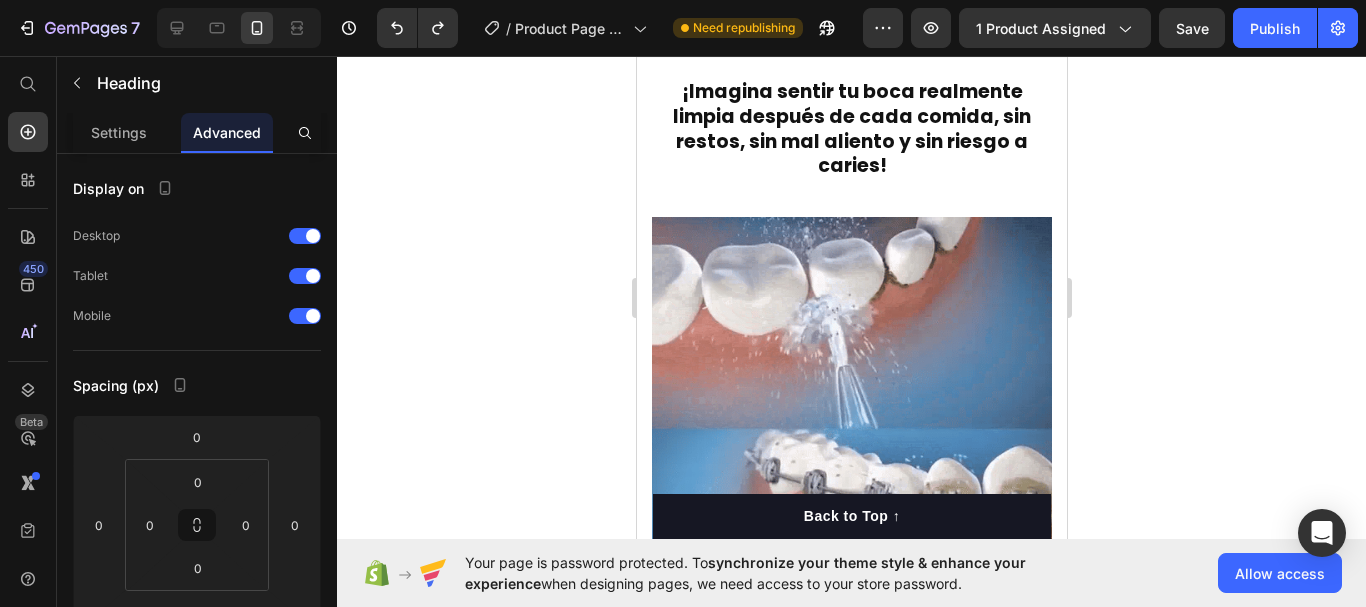 click on "Your heading text goes here" at bounding box center (835, 643) 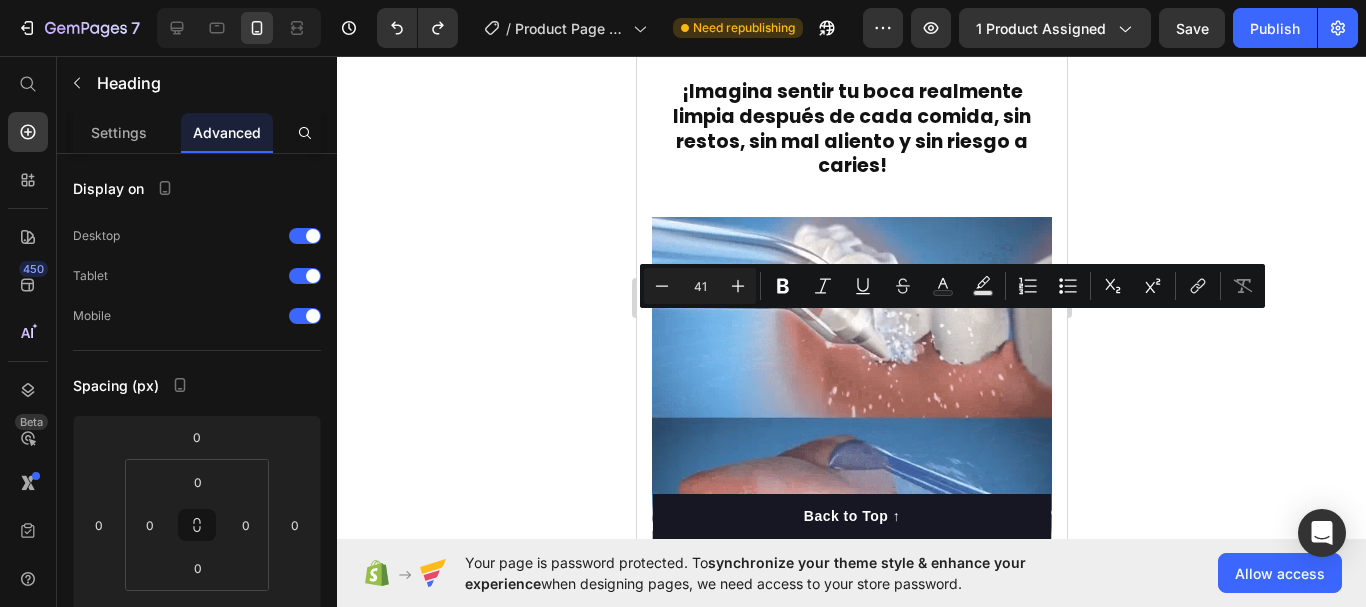 click on "Your heading text goes here" at bounding box center (835, 643) 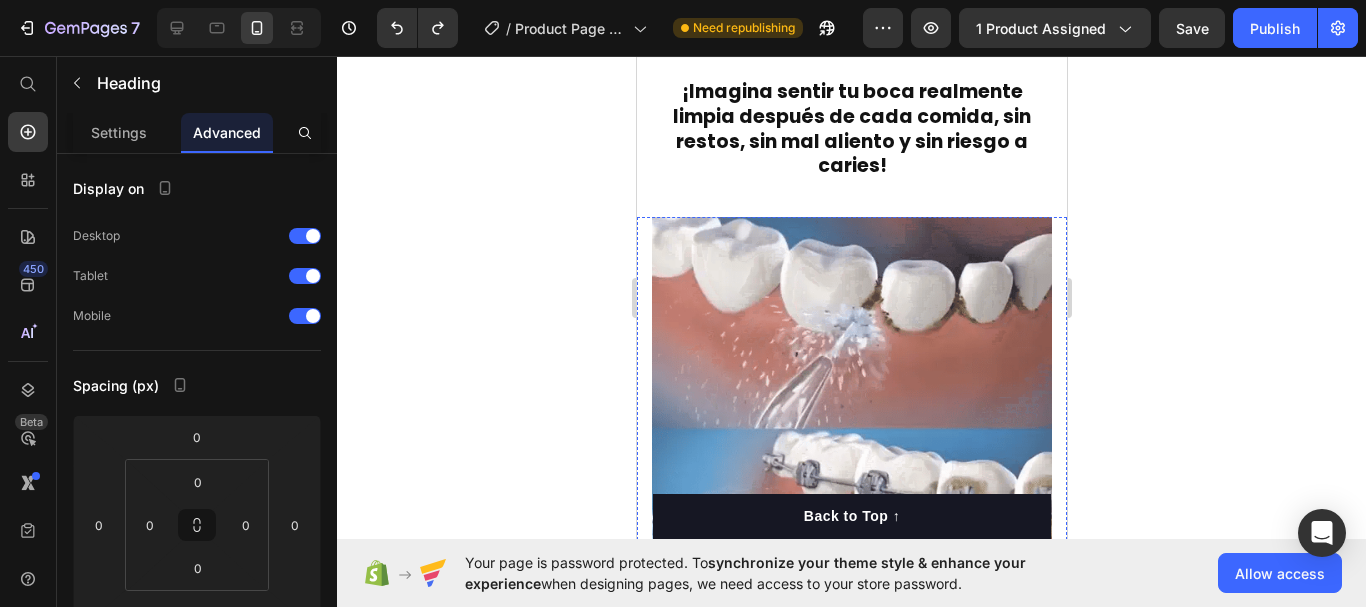 click on "Your heading text goes here Heading Bone and Joint Support Text block Provides minerals and supplements like glucosamine and chondroitin to maintain bone and joint health. Text block Reduced Disease Risk Text block Offers natural antioxidants and antimicrobial compounds to decrease the risk of various diseases. Text block Enhanced Nutrient Absorption Text block Processed to enhance nutrient absorption, ensuring optimal utilization of essential nutrients. Text block Cardiovascular Health Support Text block Contains antioxidants and Omega-3 fatty acids to maintain cardiovascular health. Text block Increased Strength and Endurance Text block Natural plant-based supplements provide energy and enhance muscle strength and endurance in dogs. Text block Row" at bounding box center [851, 891] 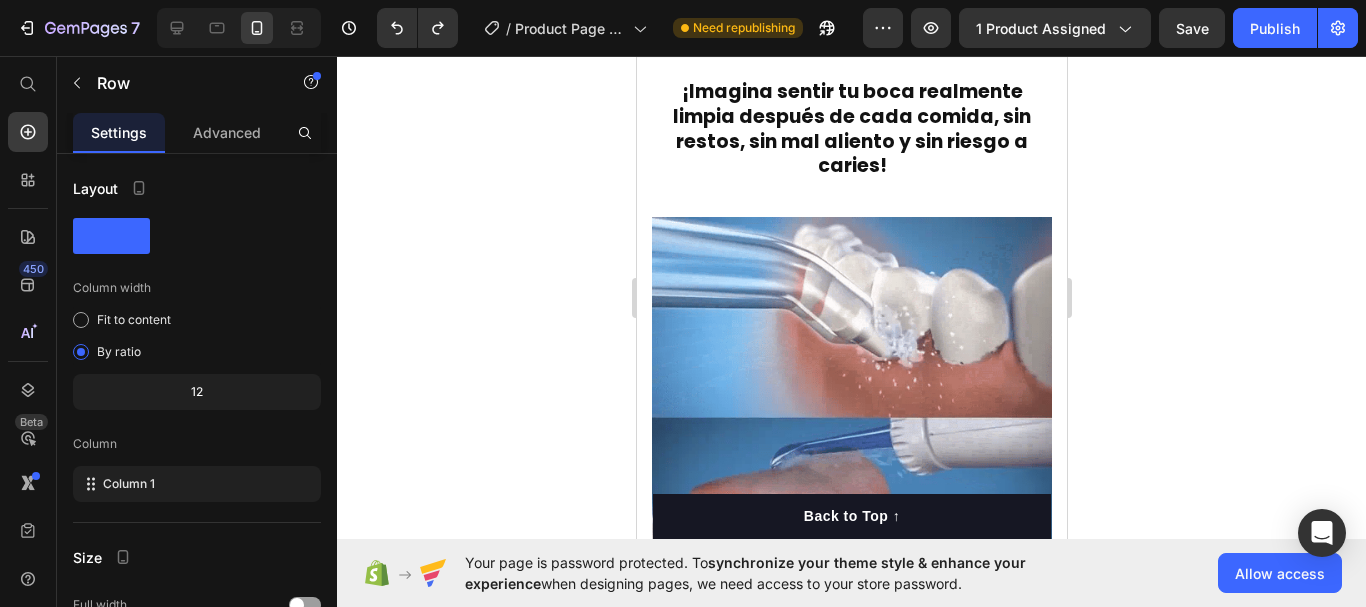 click on "Your heading text goes here" at bounding box center [835, 643] 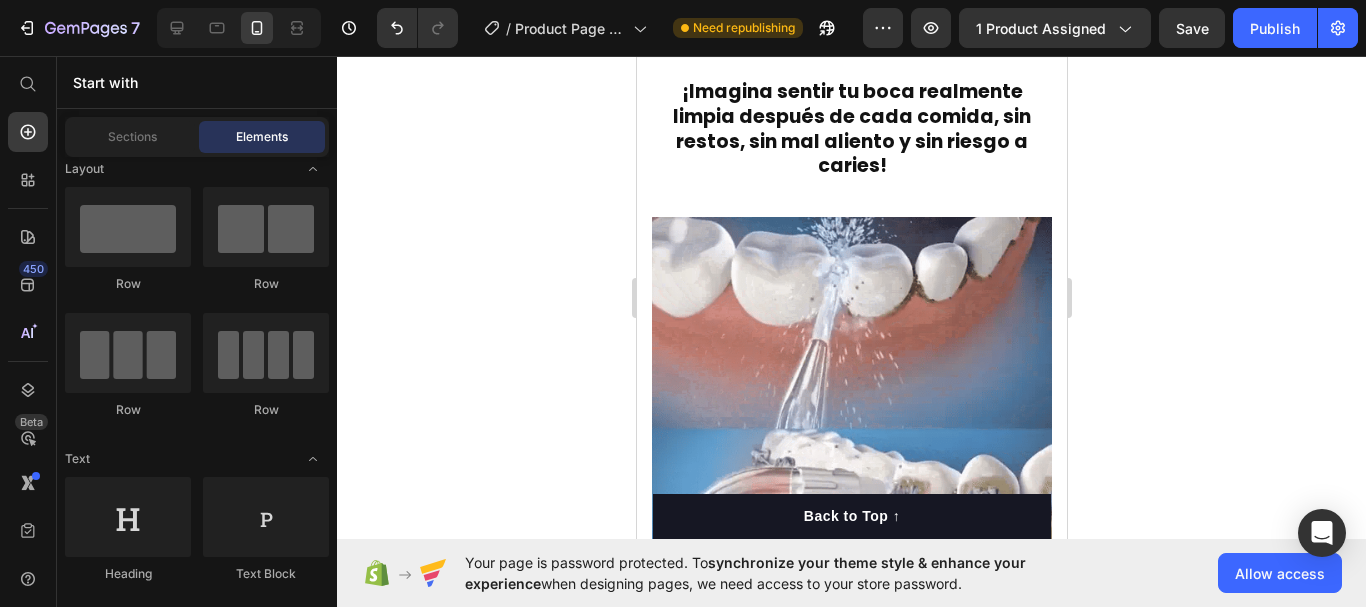 scroll, scrollTop: 3323, scrollLeft: 0, axis: vertical 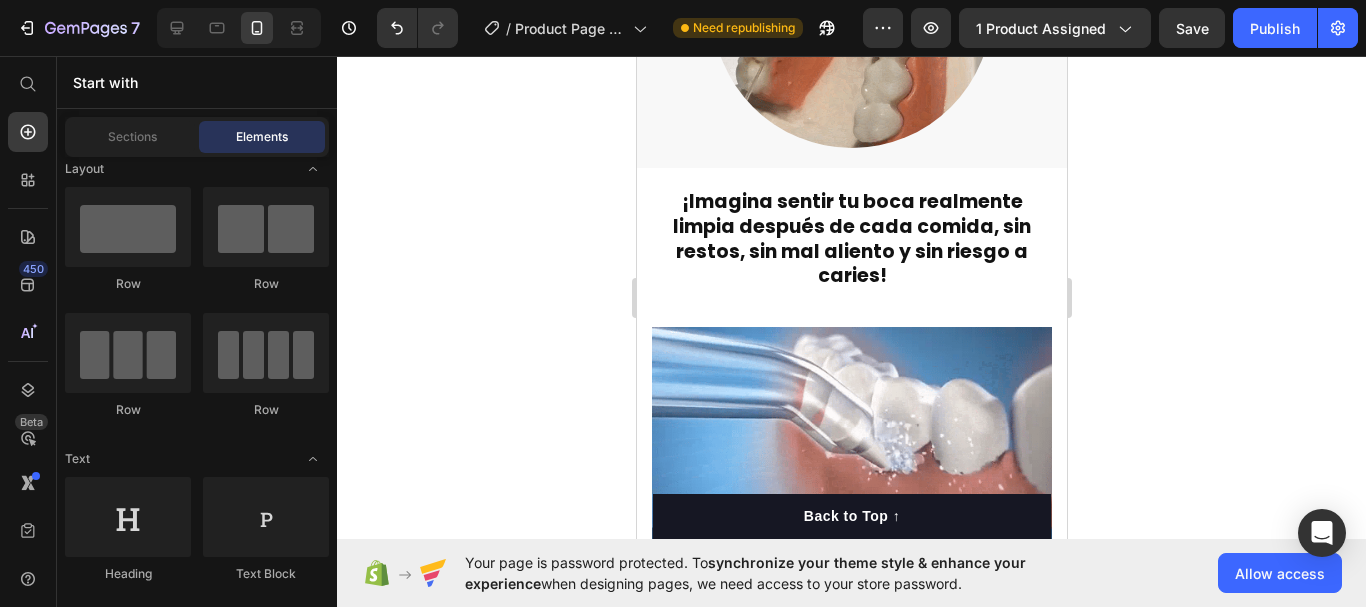 click on "Bone and Joint Support" at bounding box center (835, 713) 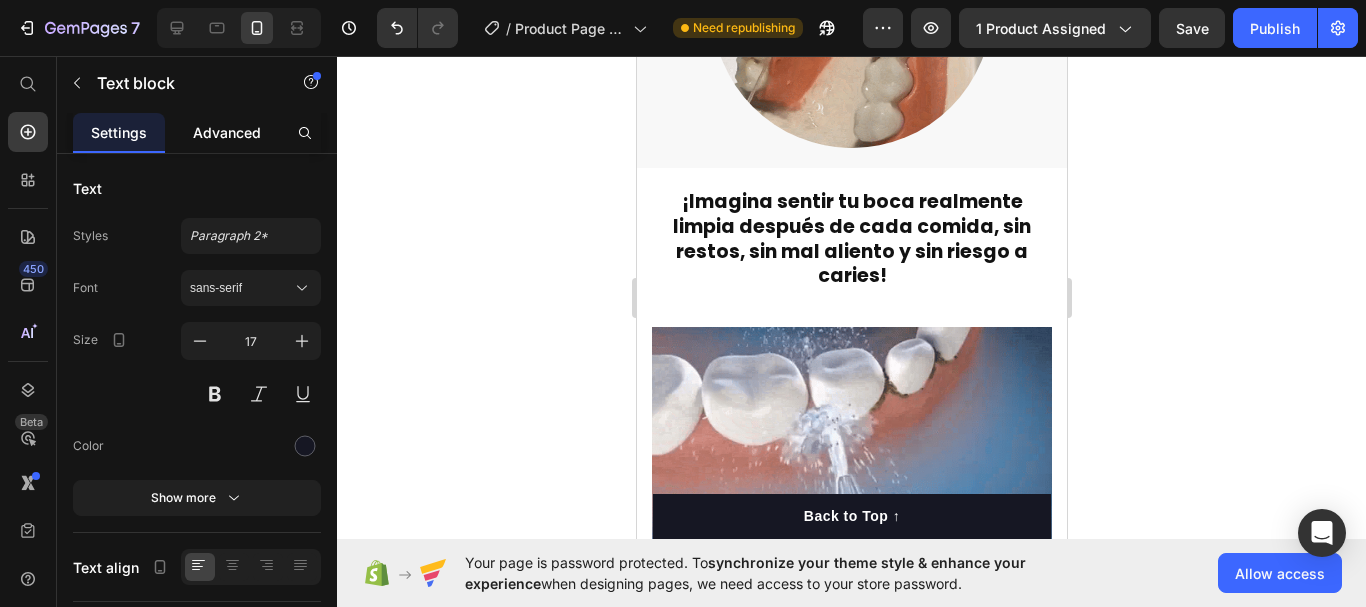 click on "Advanced" at bounding box center (227, 132) 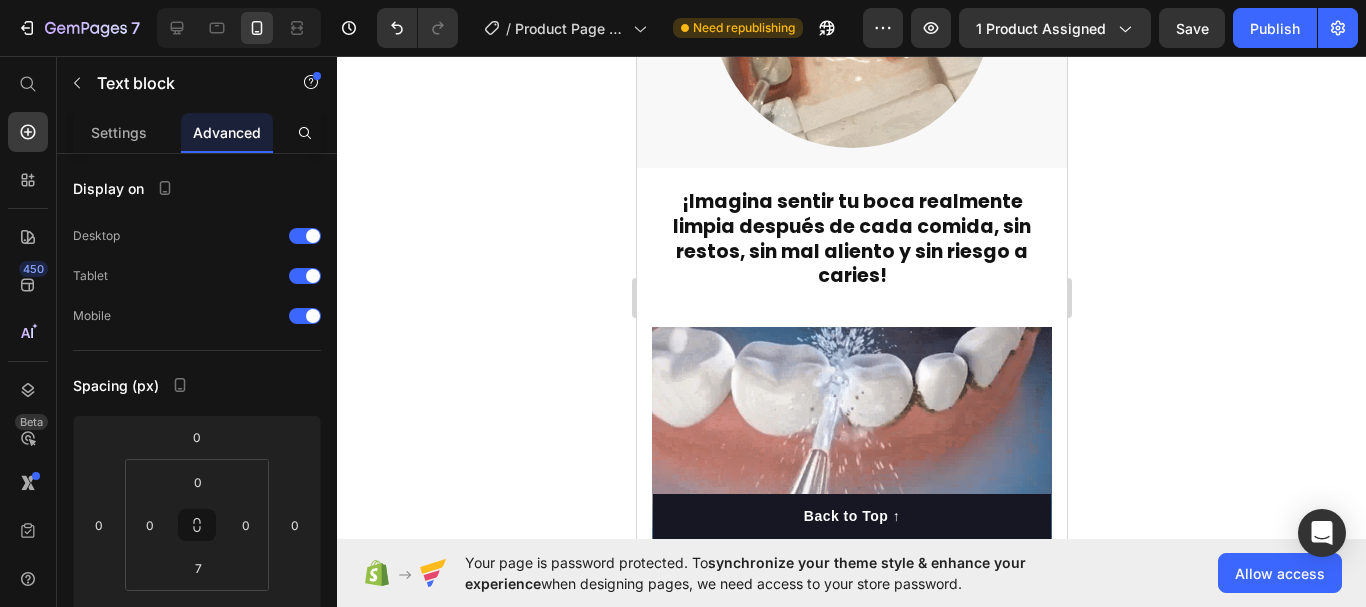click 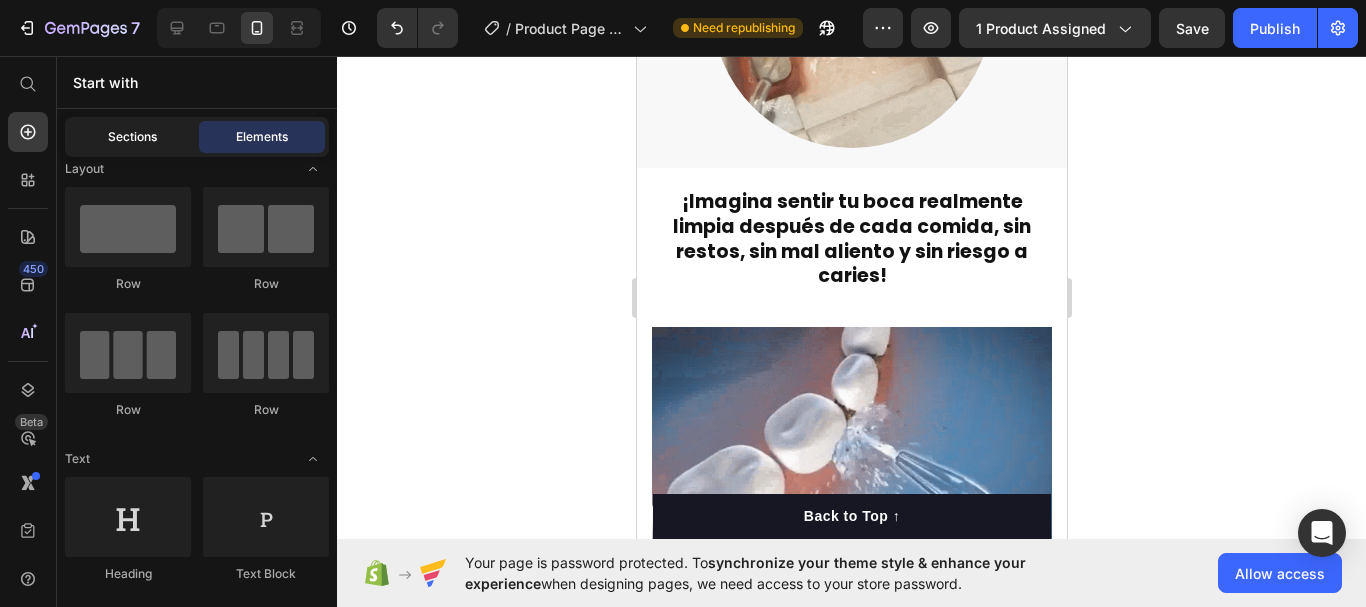 click on "Sections" at bounding box center [132, 137] 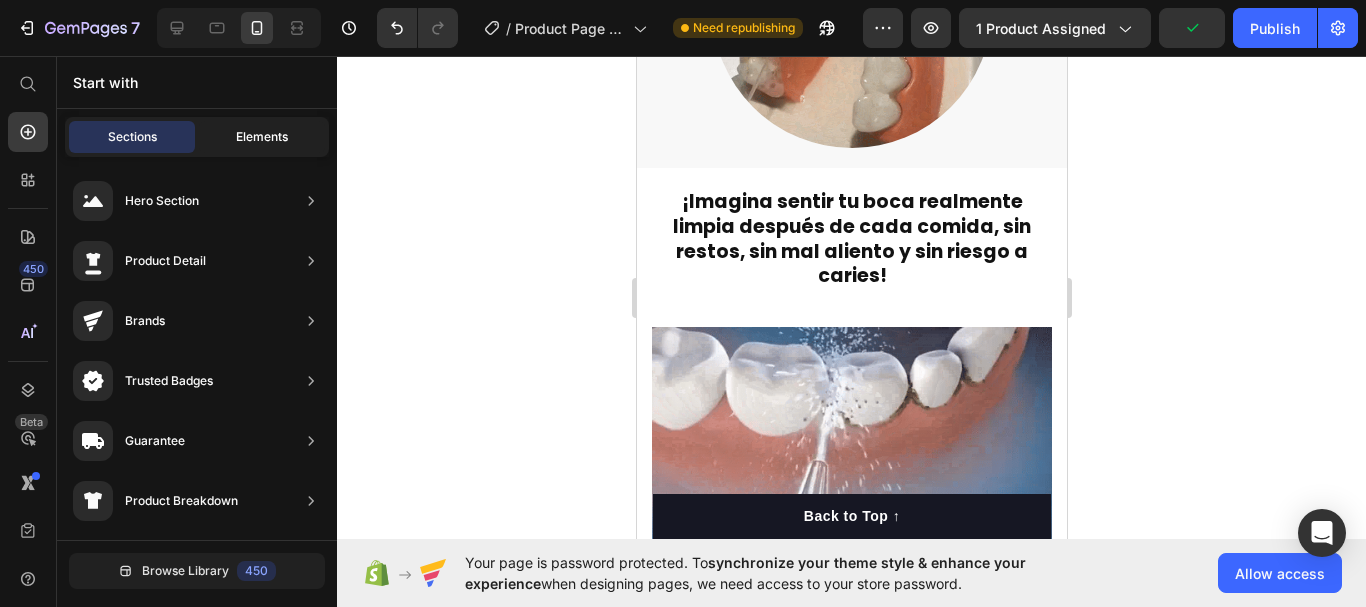 click on "Elements" at bounding box center [262, 137] 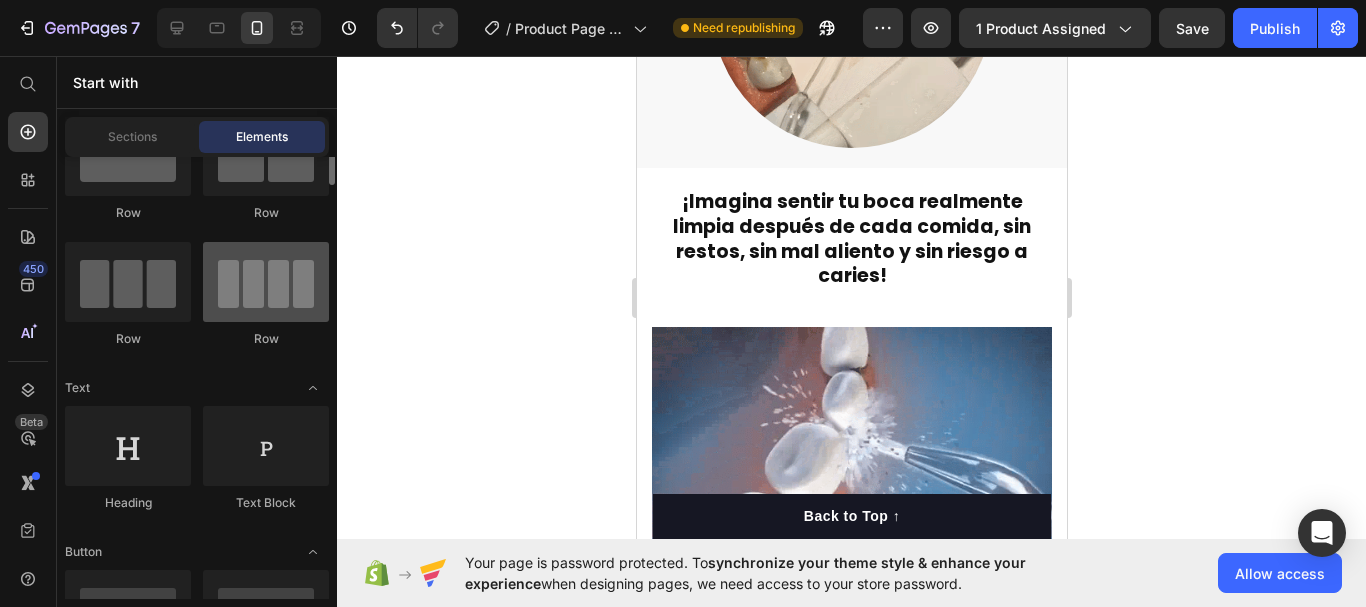 scroll, scrollTop: 89, scrollLeft: 0, axis: vertical 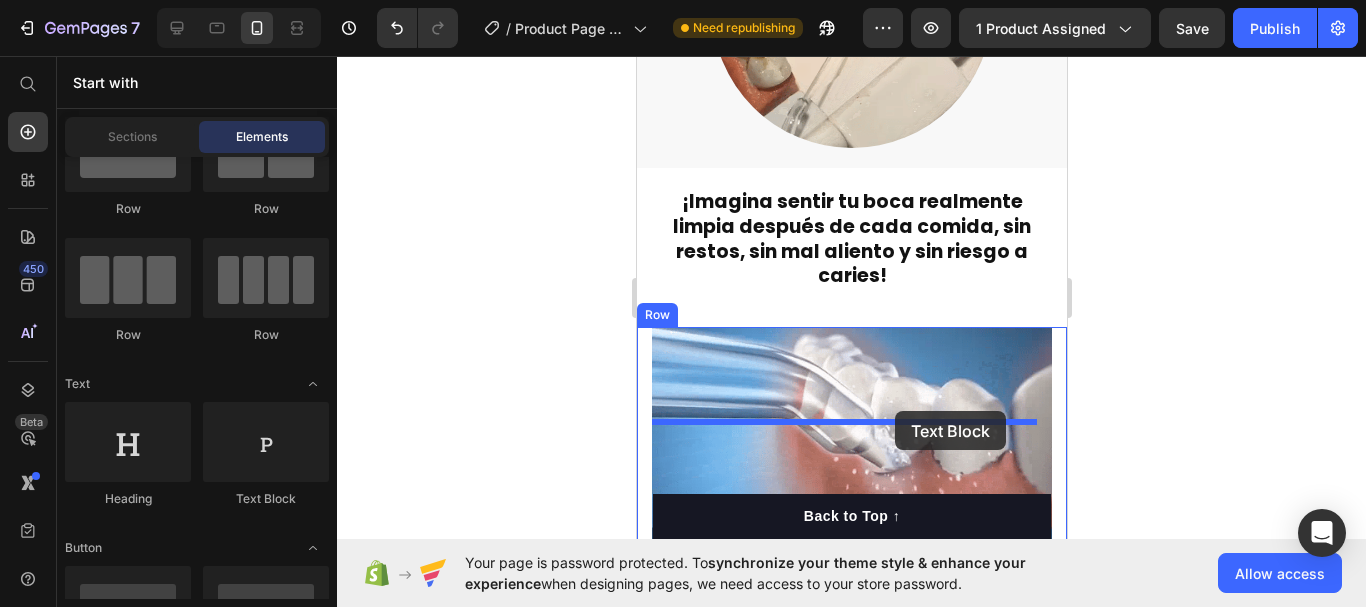 drag, startPoint x: 867, startPoint y: 499, endPoint x: 894, endPoint y: 411, distance: 92.0489 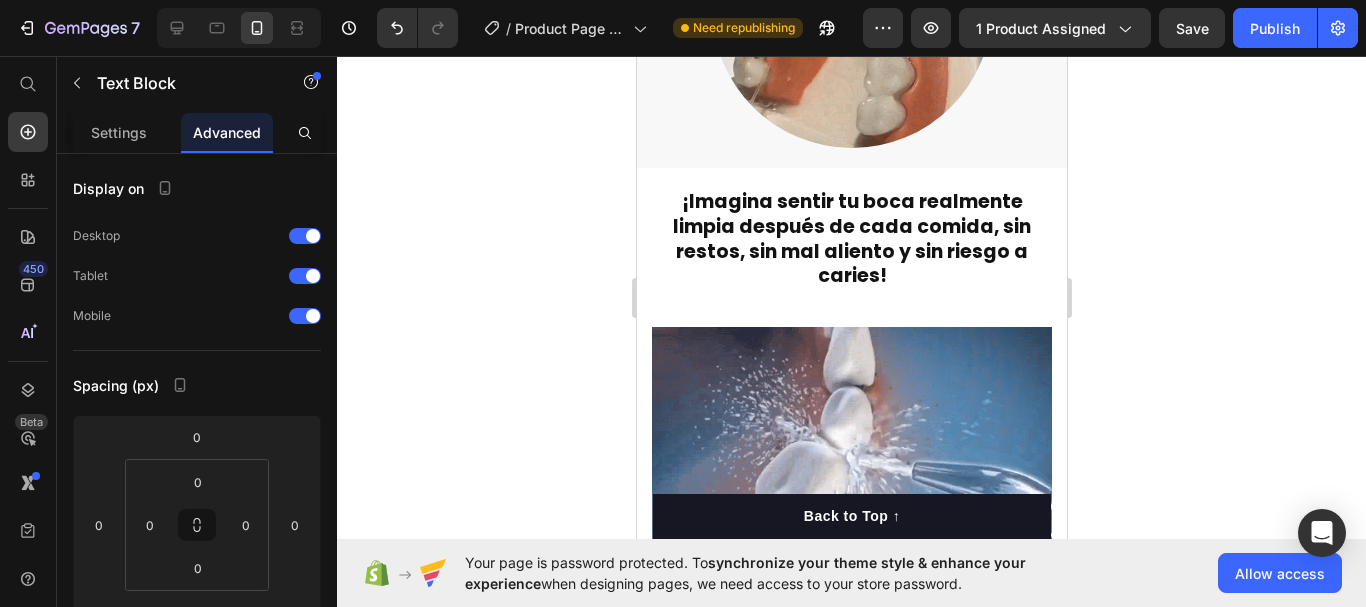 scroll, scrollTop: 3427, scrollLeft: 0, axis: vertical 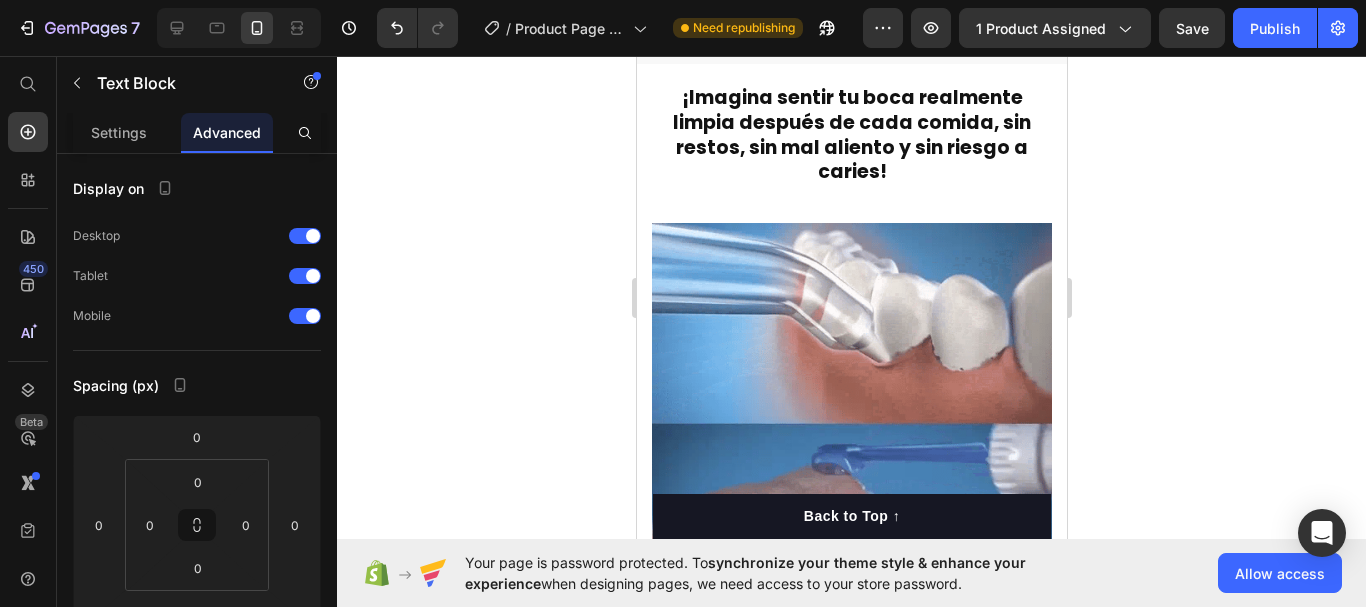 click on "Lorem ipsum dolor sit amet, consectetur adipiscing elit, sed do eiusmod tempor incididunt ut labore et dolore magna aliqua. Ut enim ad minim veniam, quis nostrud exercitation ullamco laboris nisi ut aliquip ex ea commodo consequat." at bounding box center (851, 646) 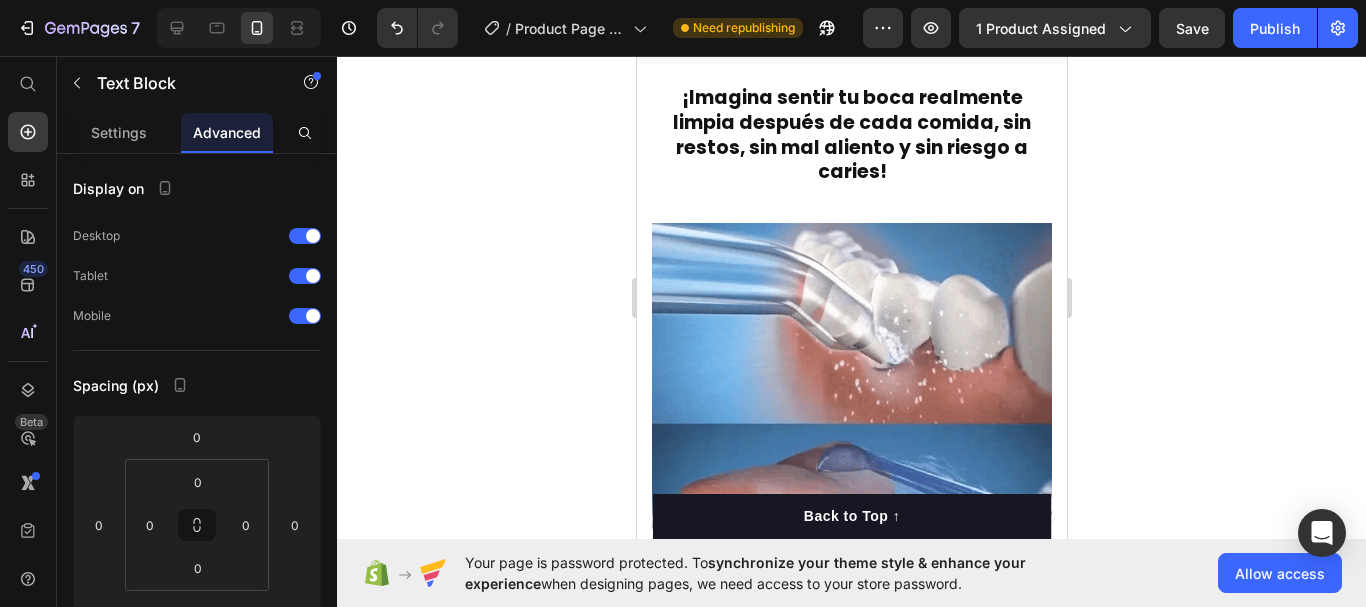 click on "Lorem ipsum dolor sit amet, consectetur adipiscing elit, sed do eiusmod tempor incididunt ut labore et dolore magna aliqua. Ut enim ad minim veniam, quis nostrud exercitation ullamco laboris nisi ut aliquip ex ea commodo consequat." at bounding box center [851, 646] 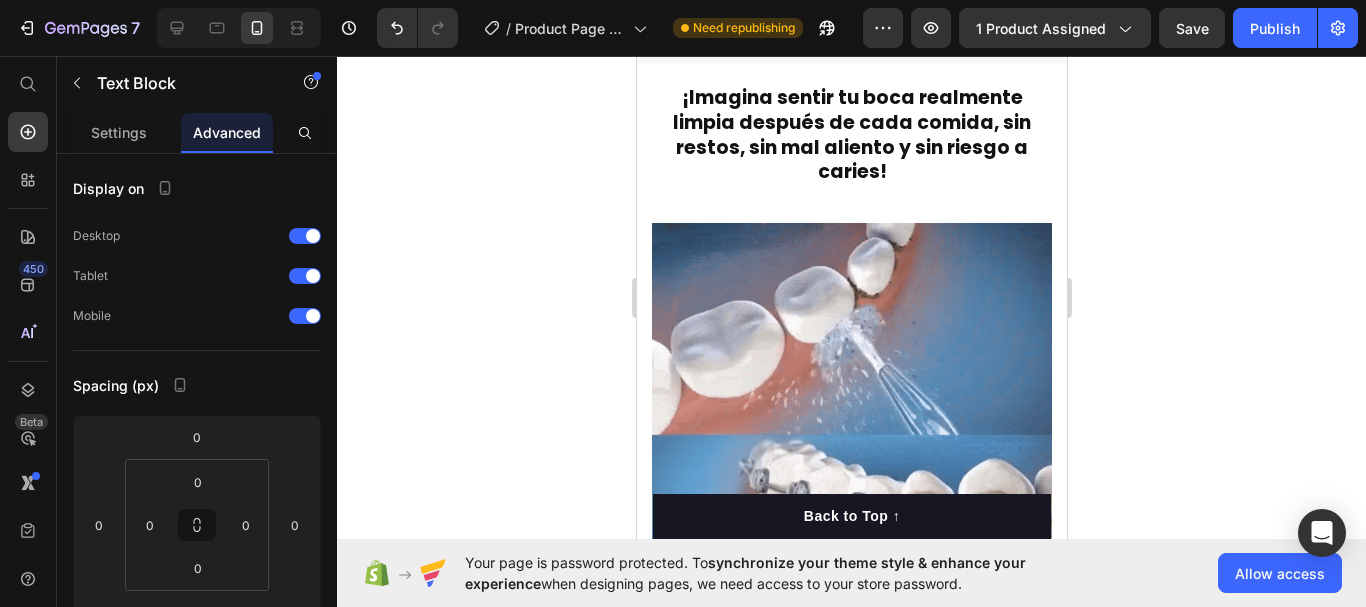 click on "Lorem ipsum dolor sit amet, consectetur adipiscing elit, sed do eiusmod tempor incididunt ut labore et dolore magna aliqua. Ut enim ad minim veniam, quis nostrud exercitation ullamco laboris nisi ut aliquip ex ea commodo consequat." at bounding box center (851, 646) 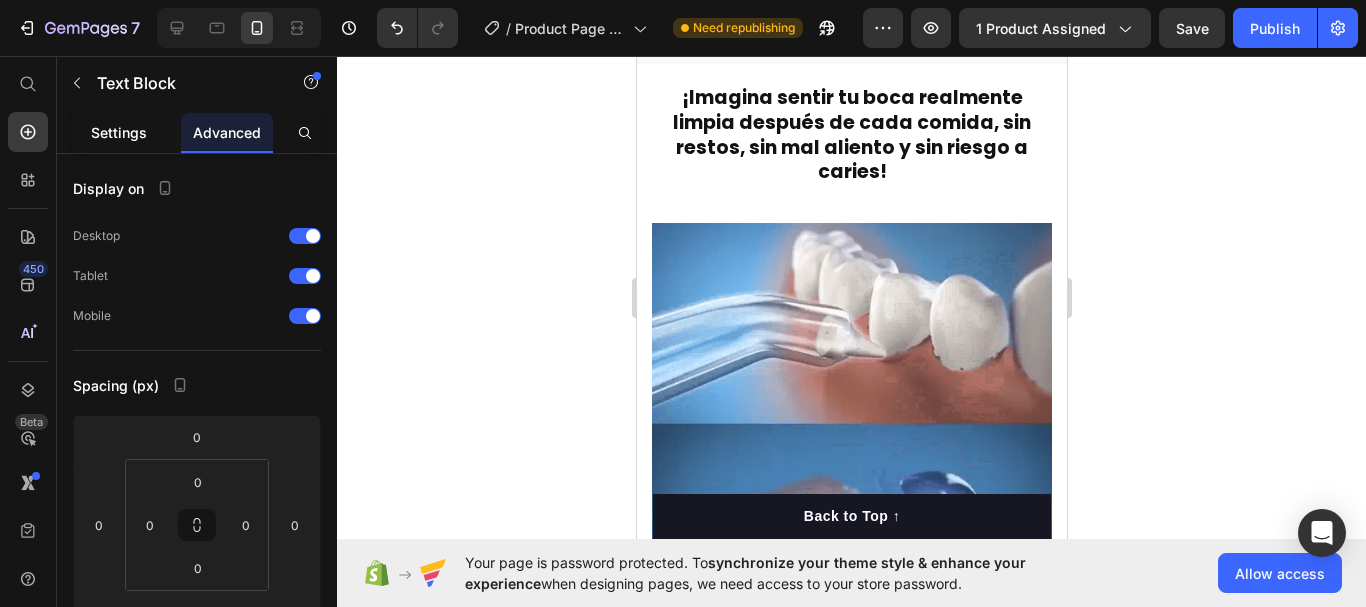 click on "Settings" at bounding box center [119, 132] 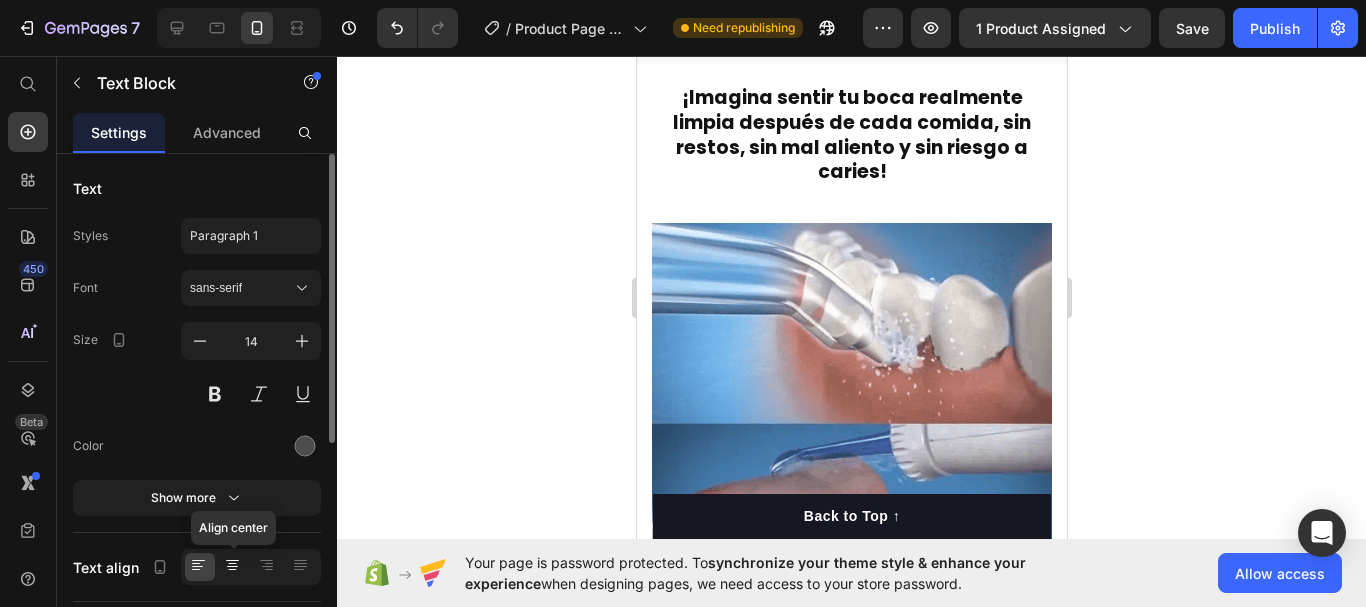 click 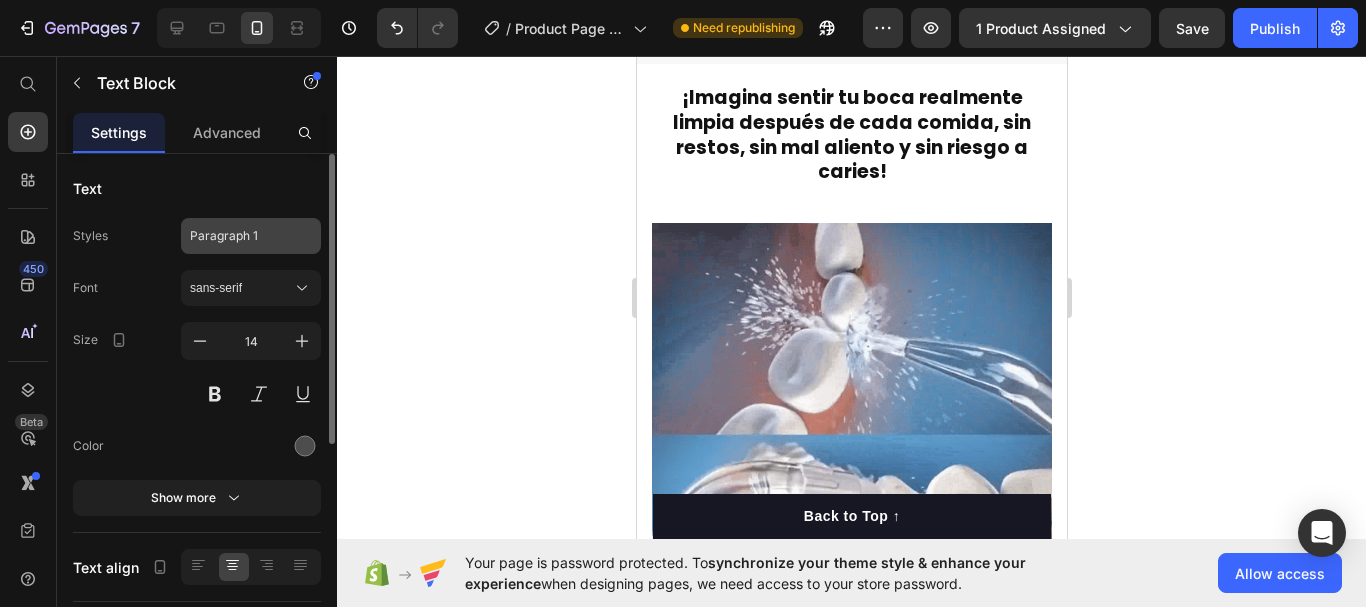 click on "Paragraph 1" 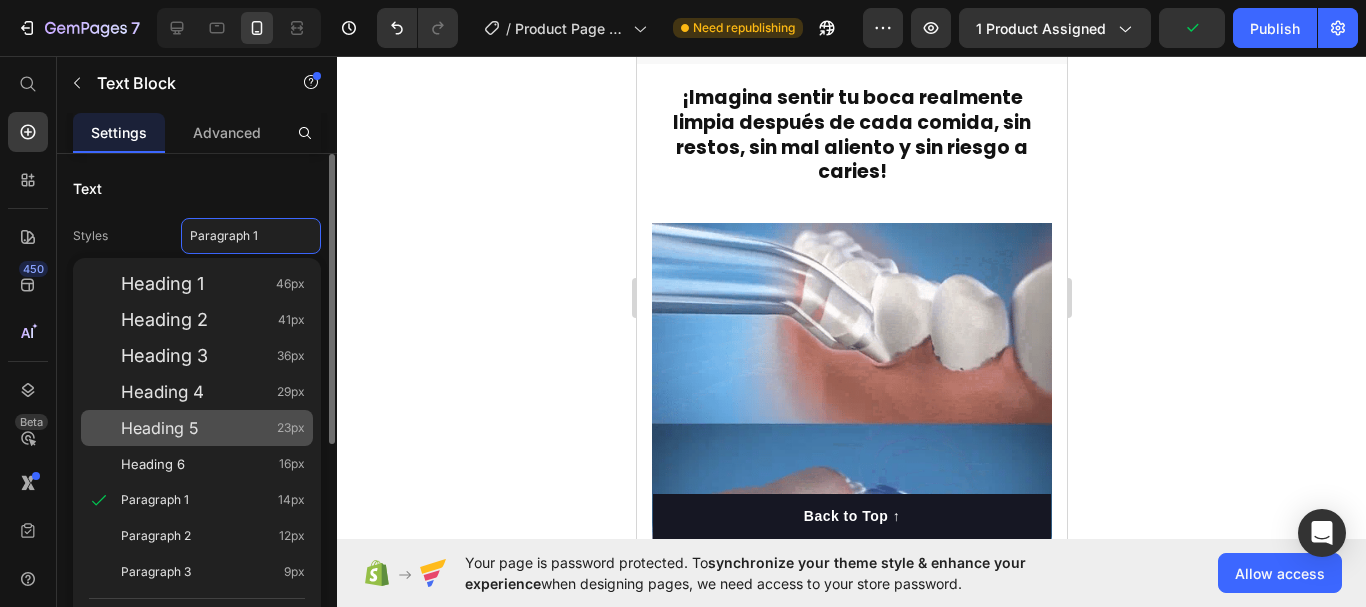 click on "Heading 5 23px" 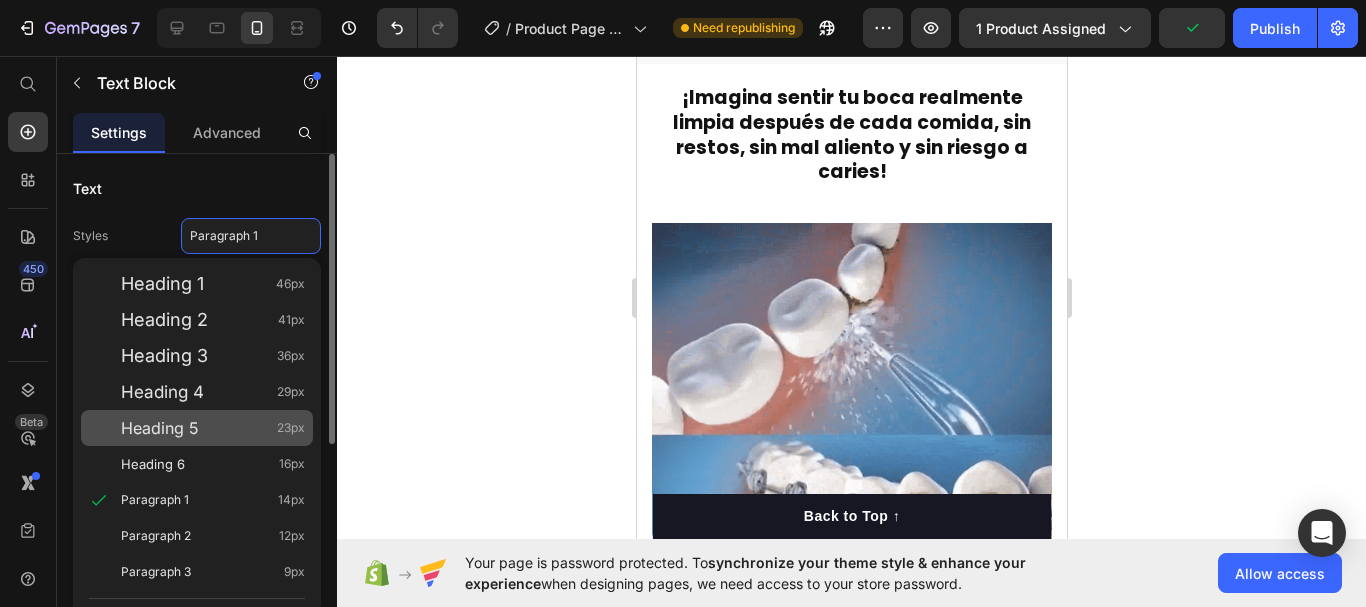 type on "23" 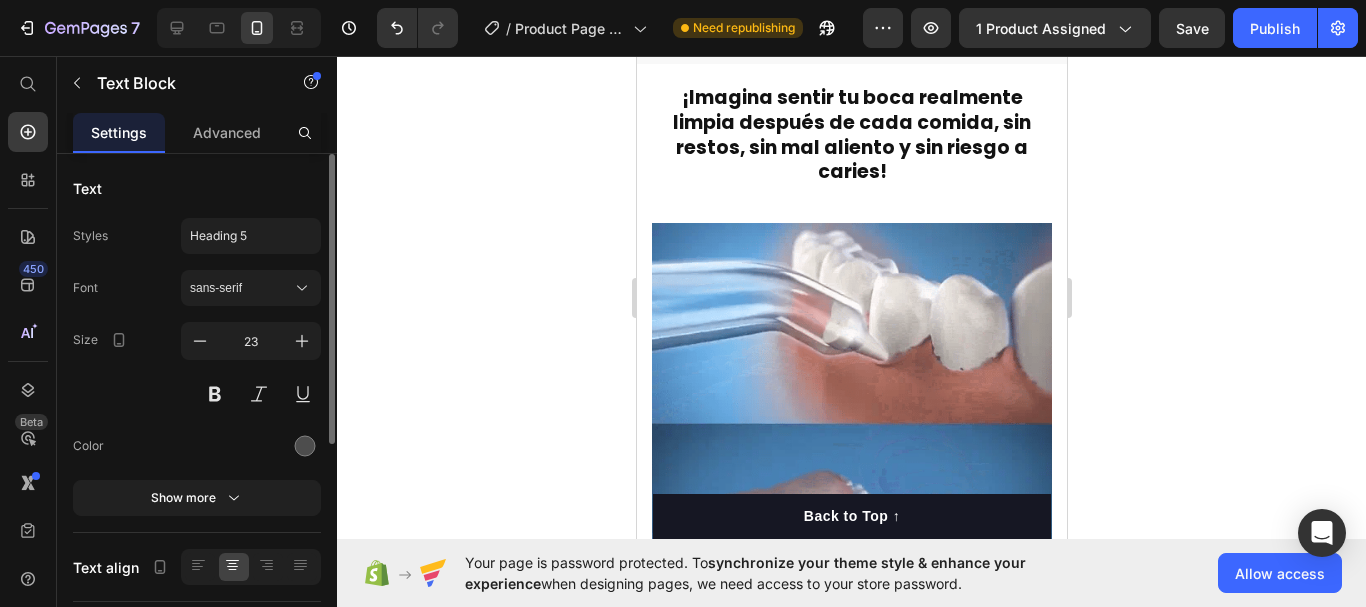 scroll, scrollTop: 3431, scrollLeft: 0, axis: vertical 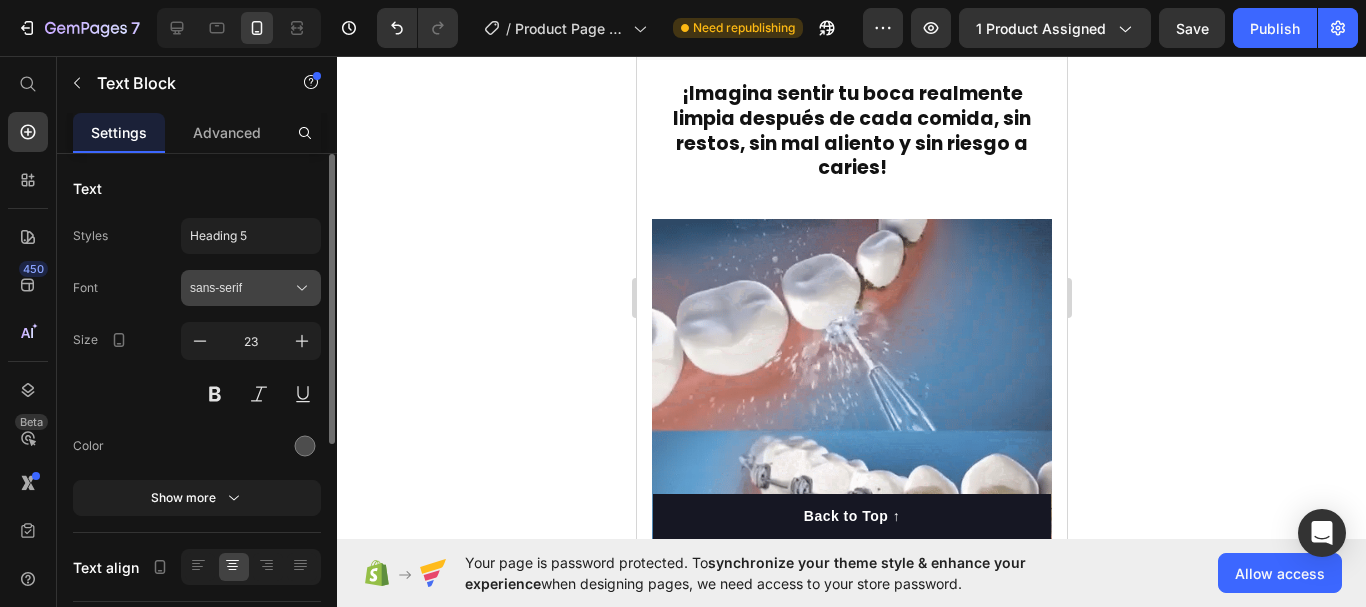 click on "sans-serif" at bounding box center [241, 288] 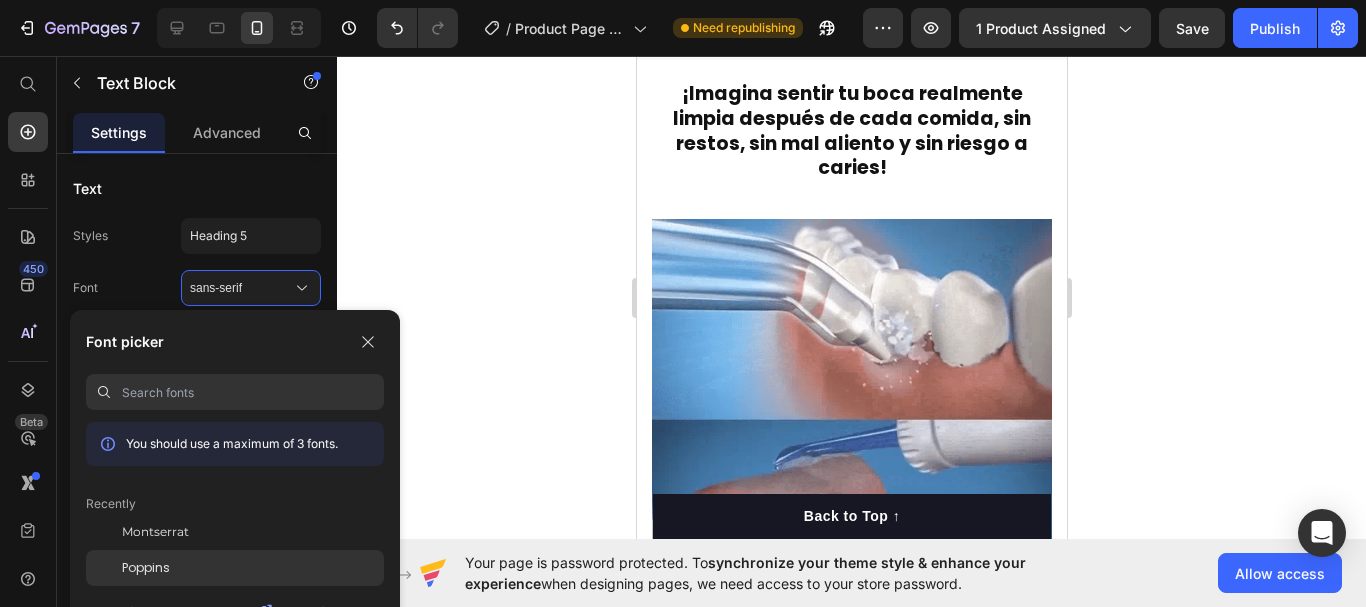 click on "Poppins" 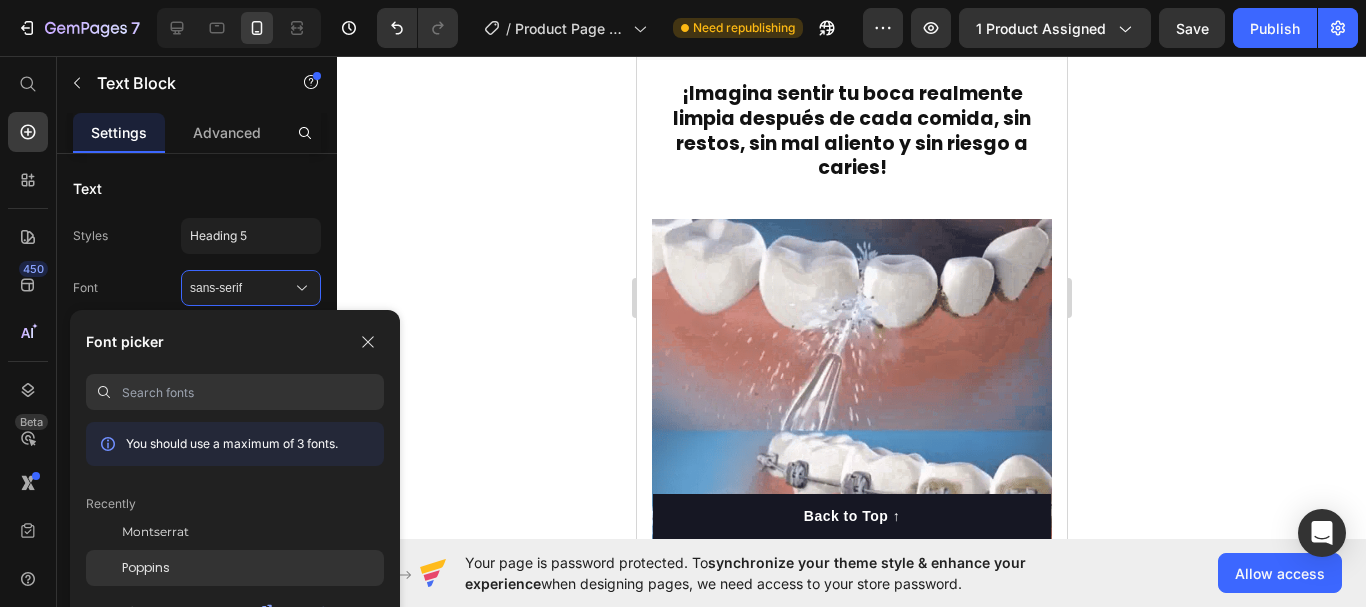 scroll, scrollTop: 3461, scrollLeft: 0, axis: vertical 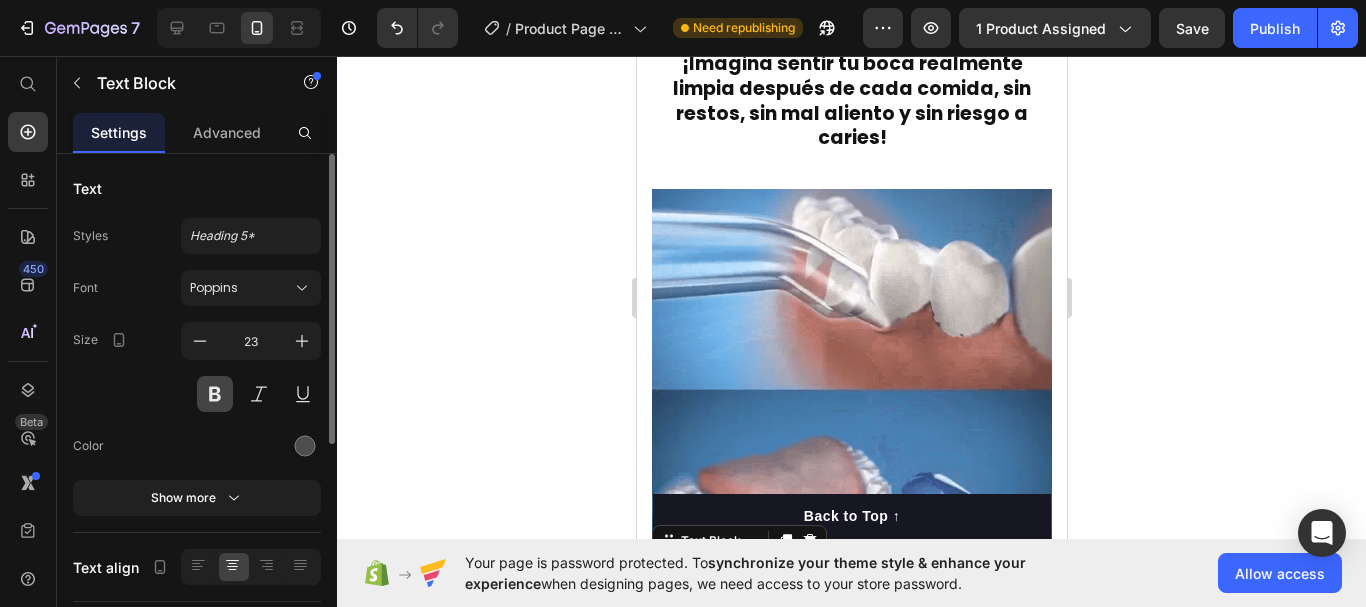 click at bounding box center [215, 394] 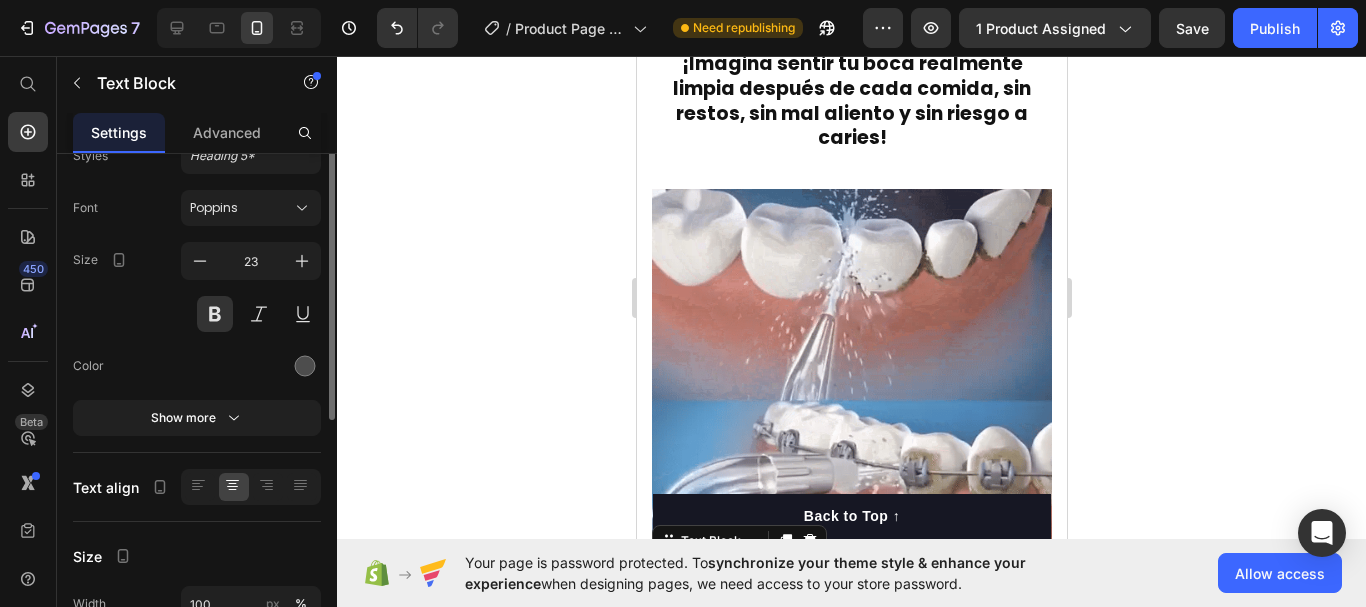 scroll, scrollTop: 9, scrollLeft: 0, axis: vertical 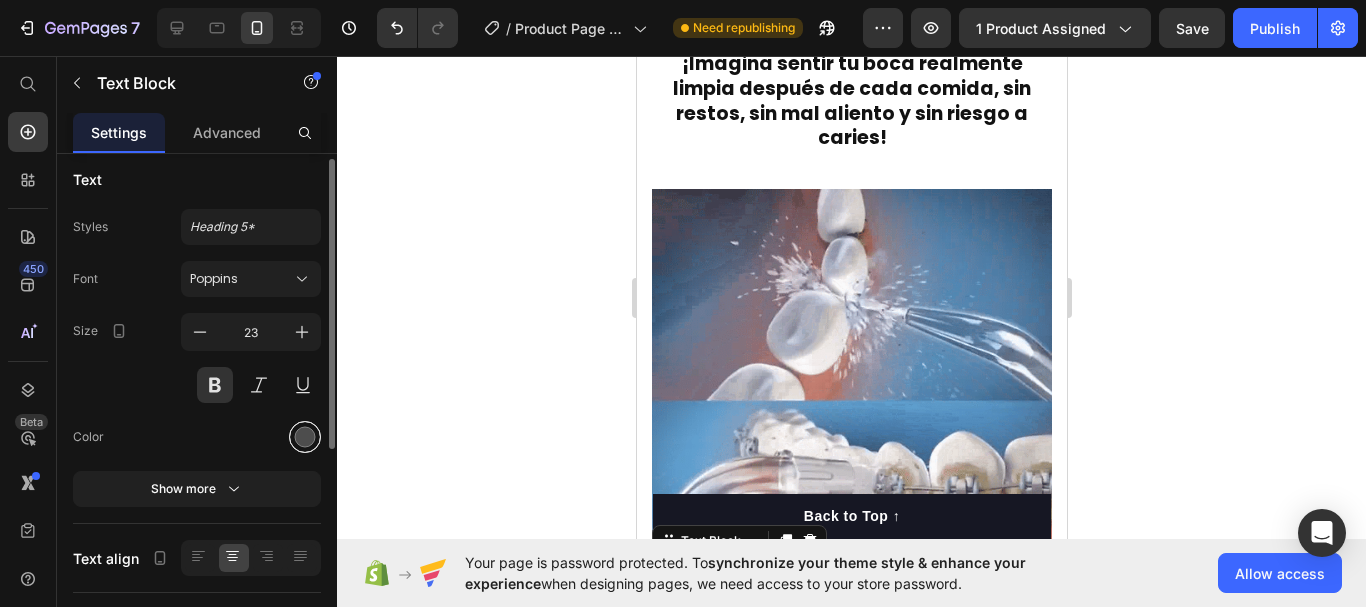 click at bounding box center (305, 437) 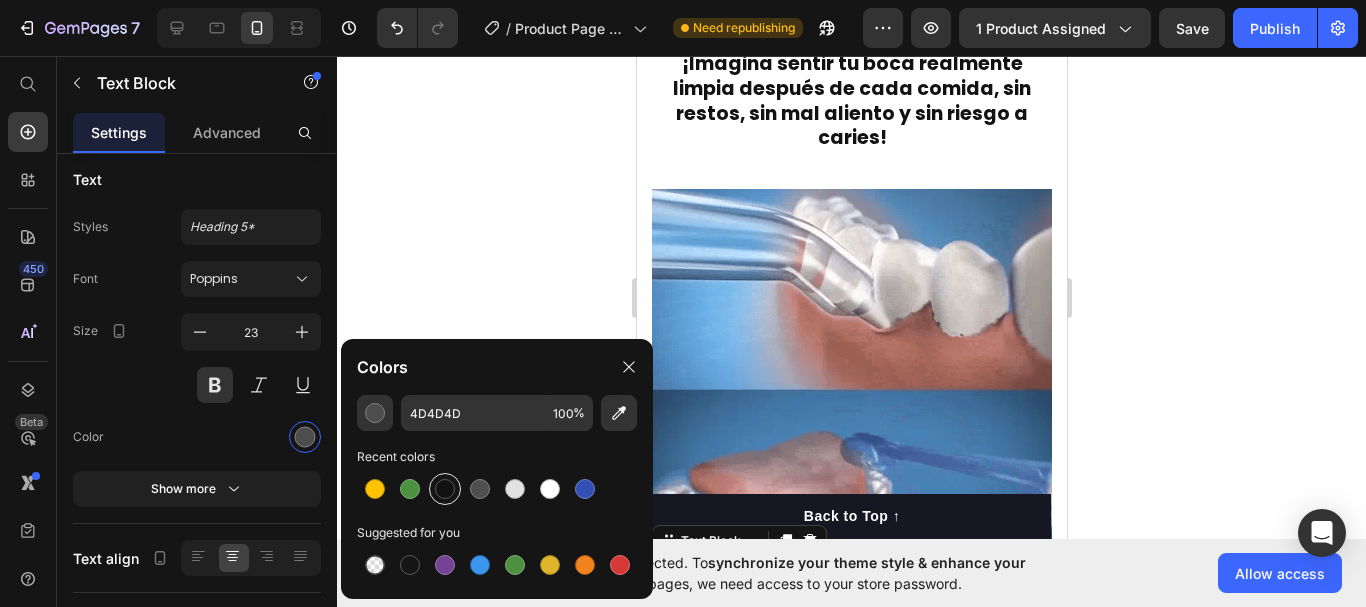 click at bounding box center (445, 489) 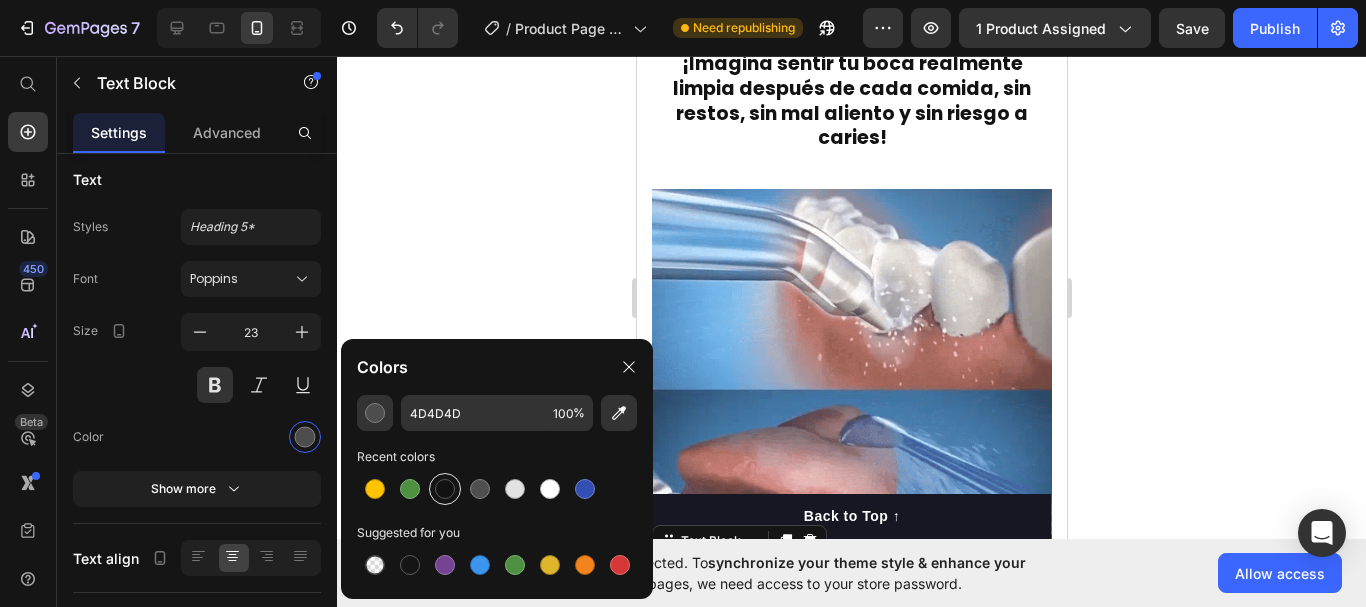 type on "121212" 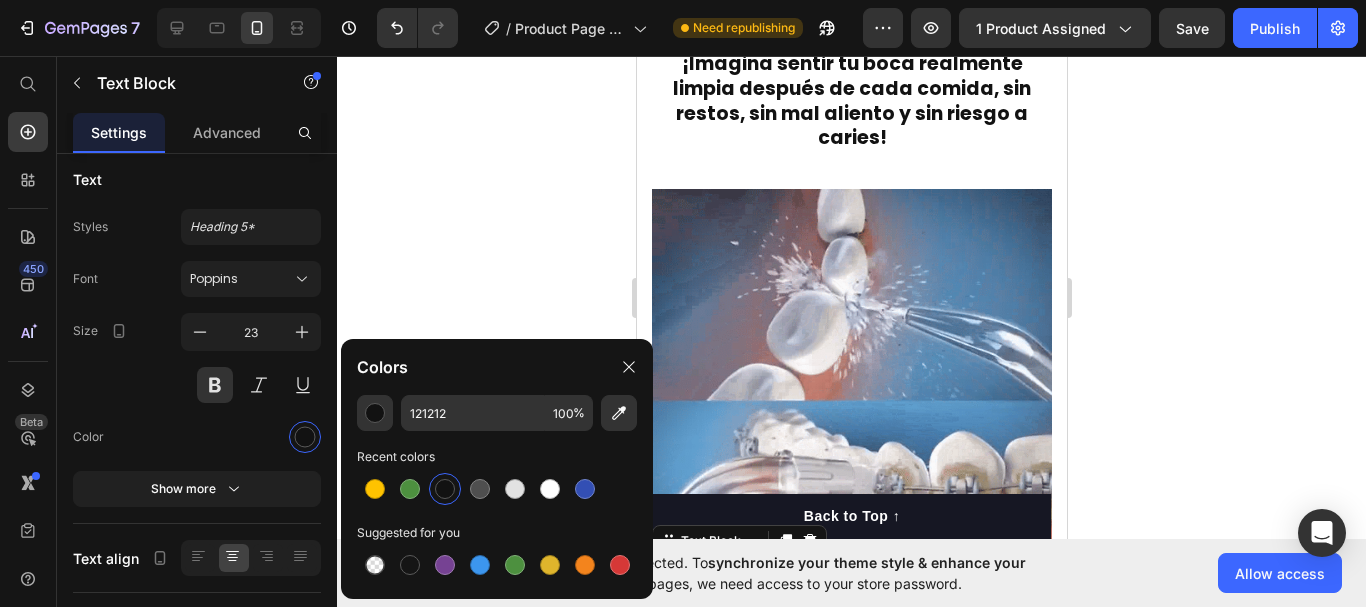 click 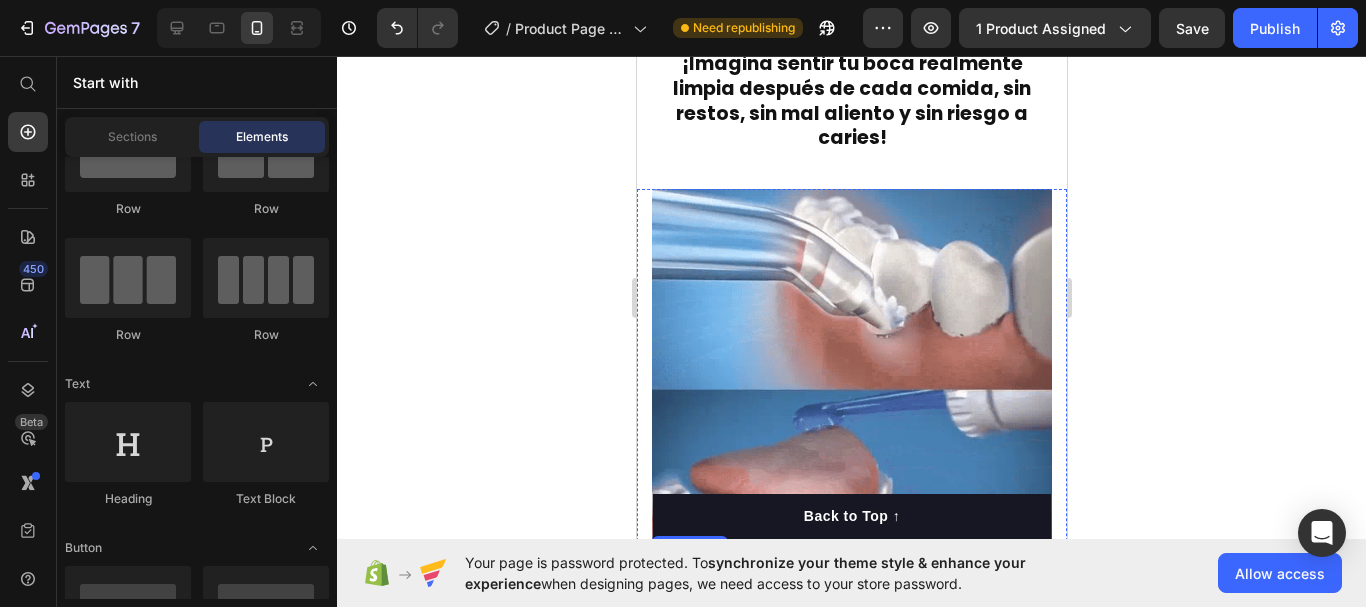 click on "4 Boquillas para una limpieza 360°" at bounding box center [851, 592] 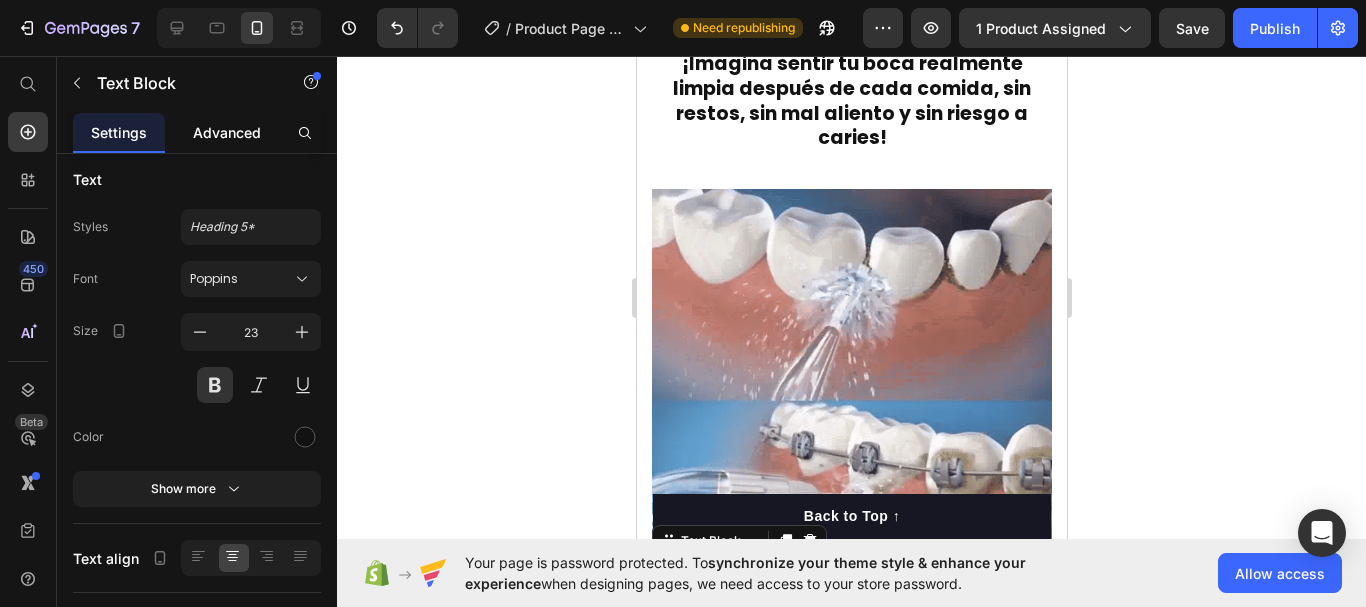 click on "Advanced" at bounding box center [227, 132] 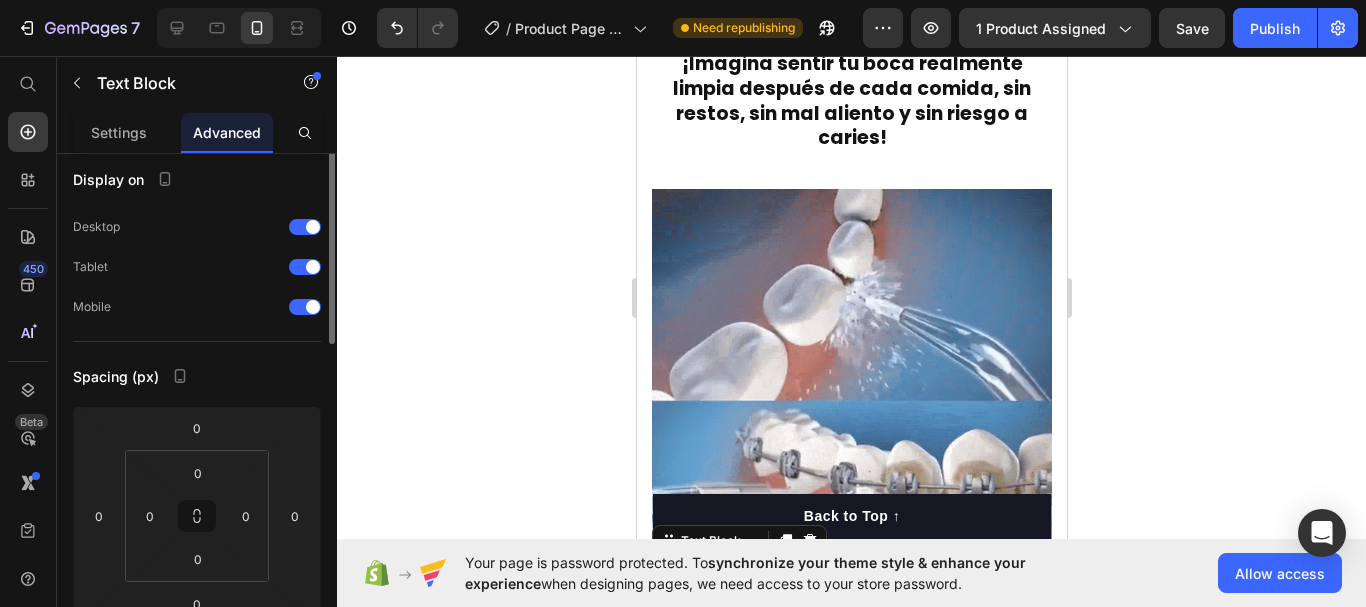 scroll, scrollTop: 0, scrollLeft: 0, axis: both 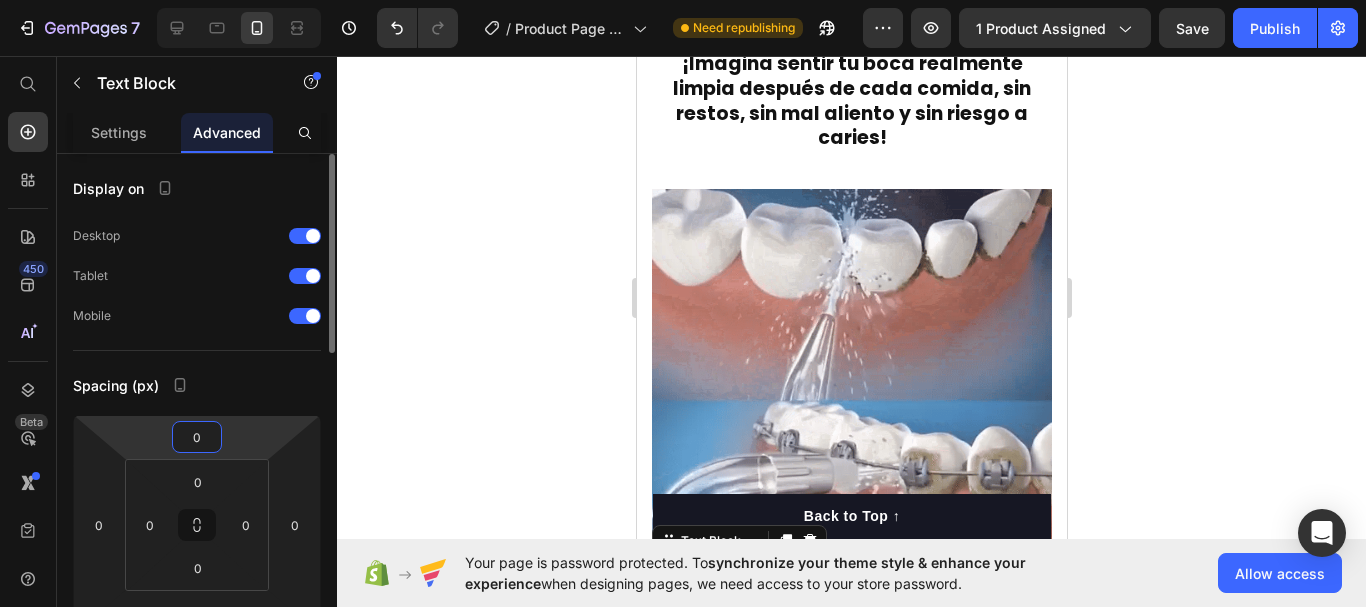 click on "0" at bounding box center [197, 437] 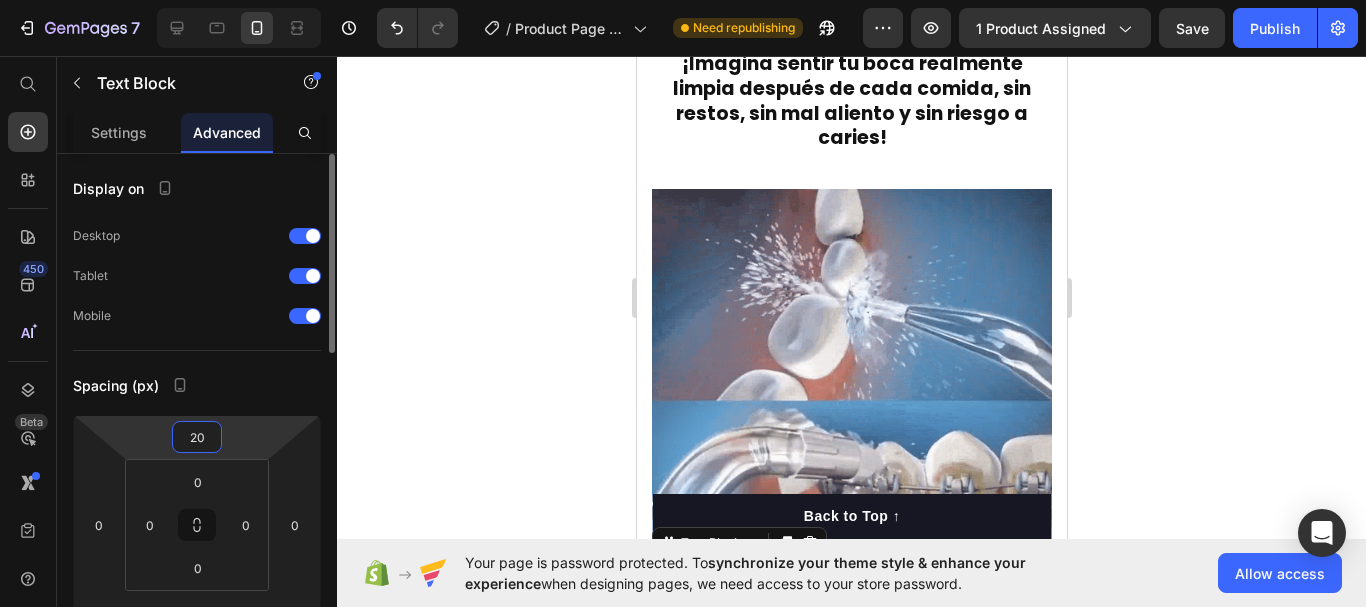scroll, scrollTop: 3481, scrollLeft: 0, axis: vertical 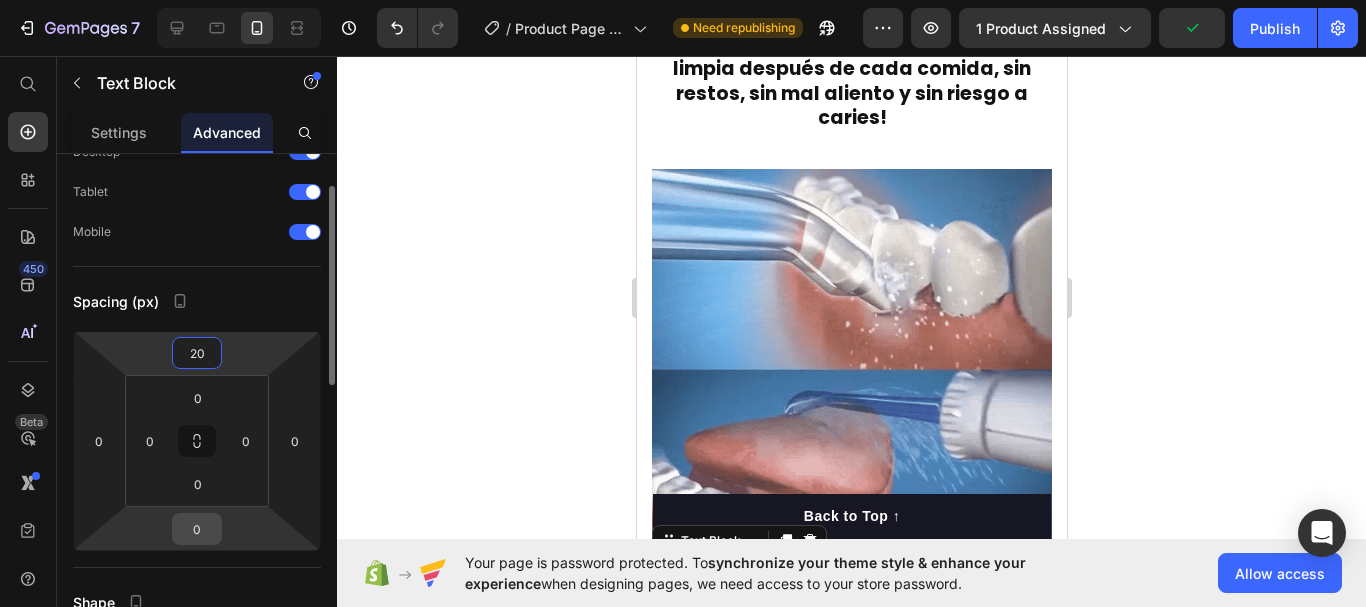 type on "20" 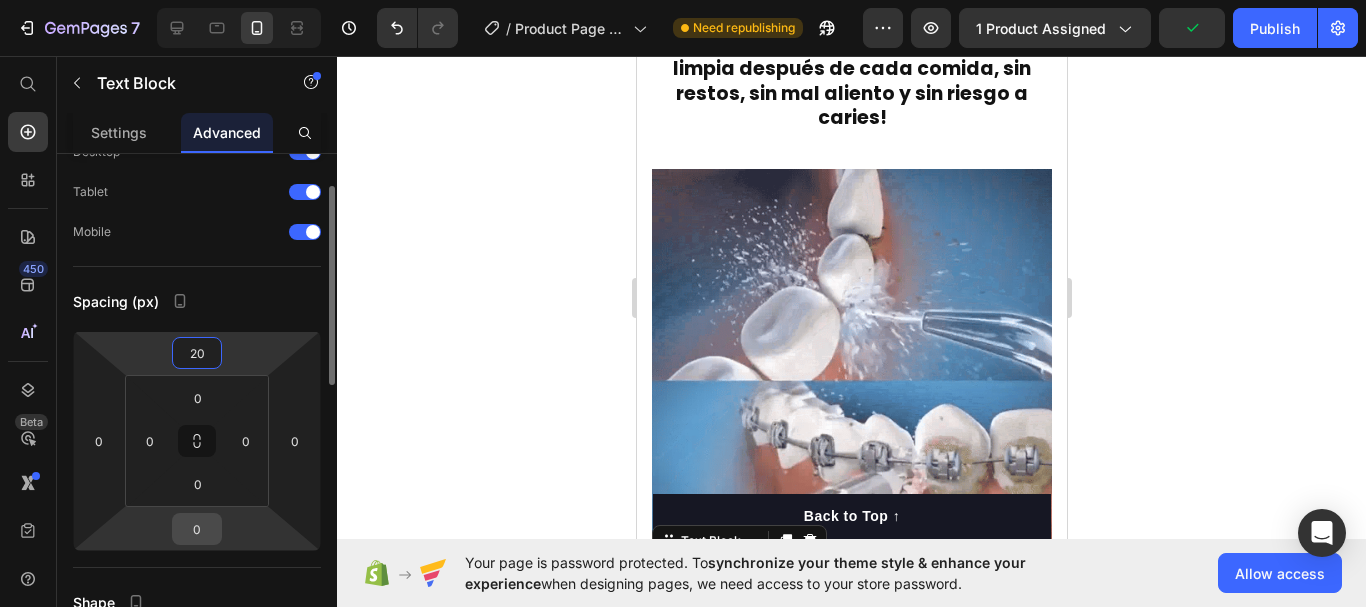 click on "0" at bounding box center (197, 529) 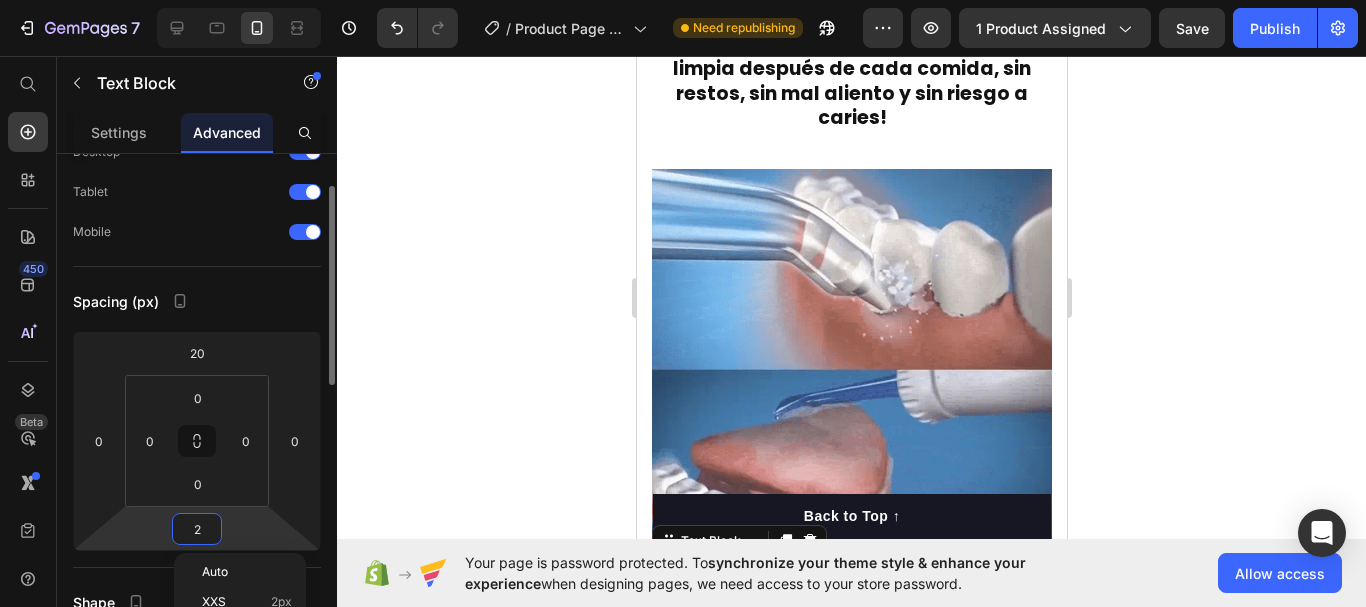 scroll, scrollTop: 3501, scrollLeft: 0, axis: vertical 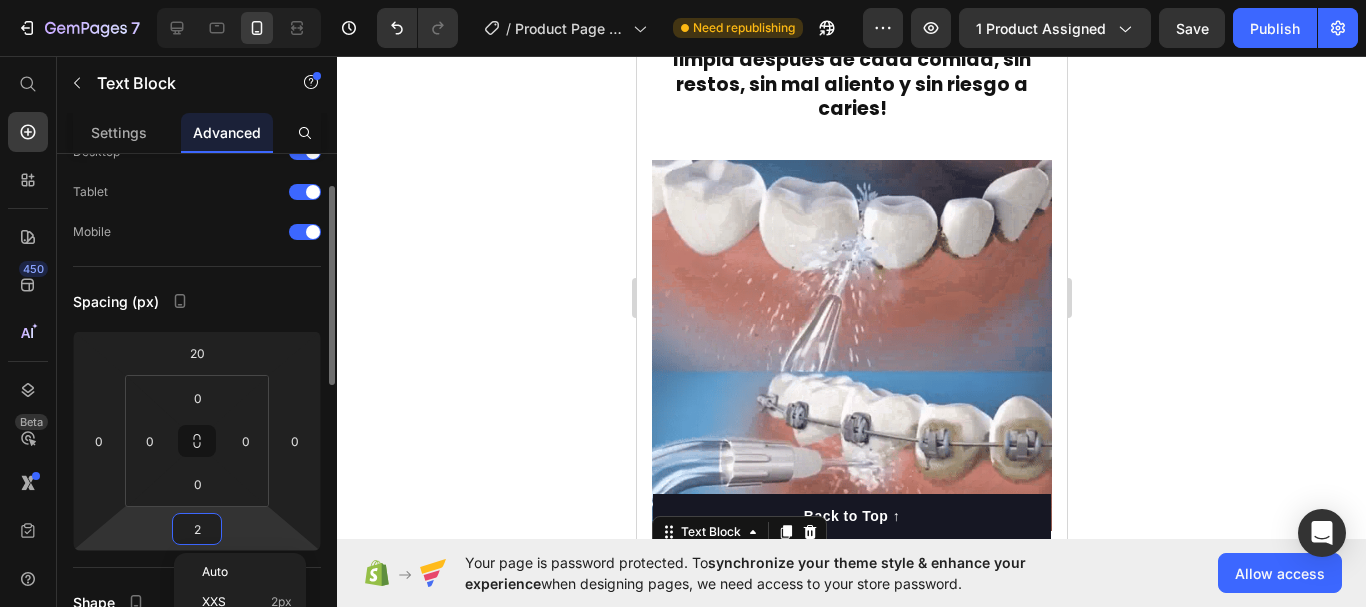 type on "20" 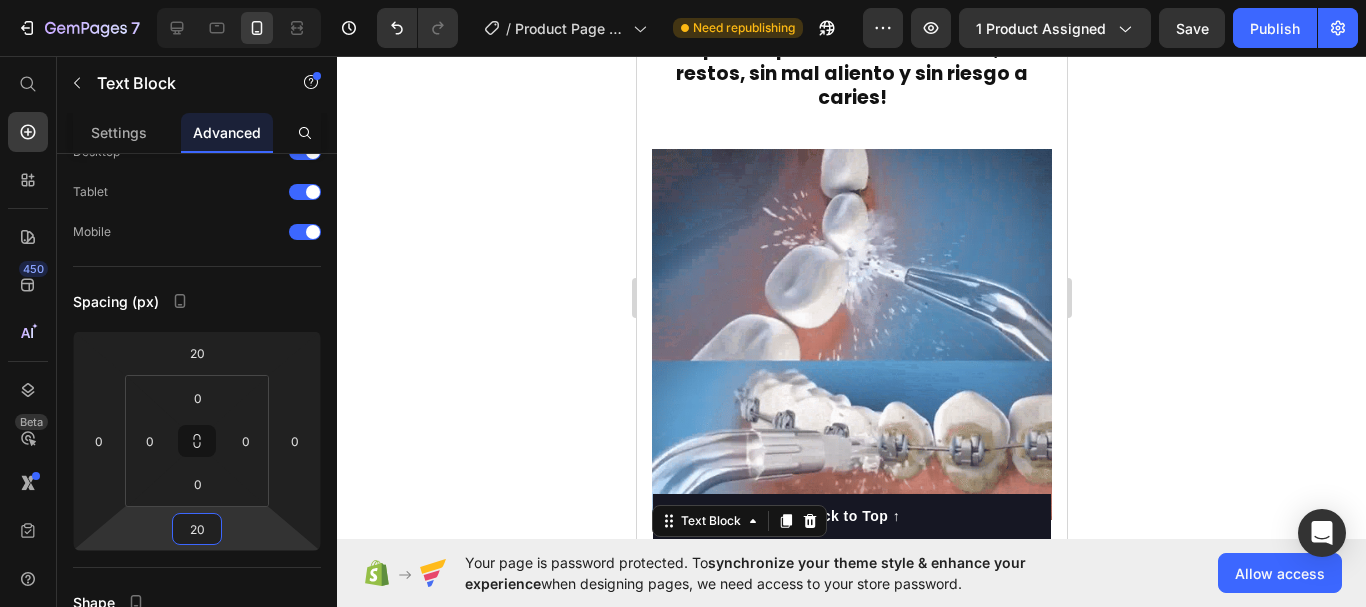 click 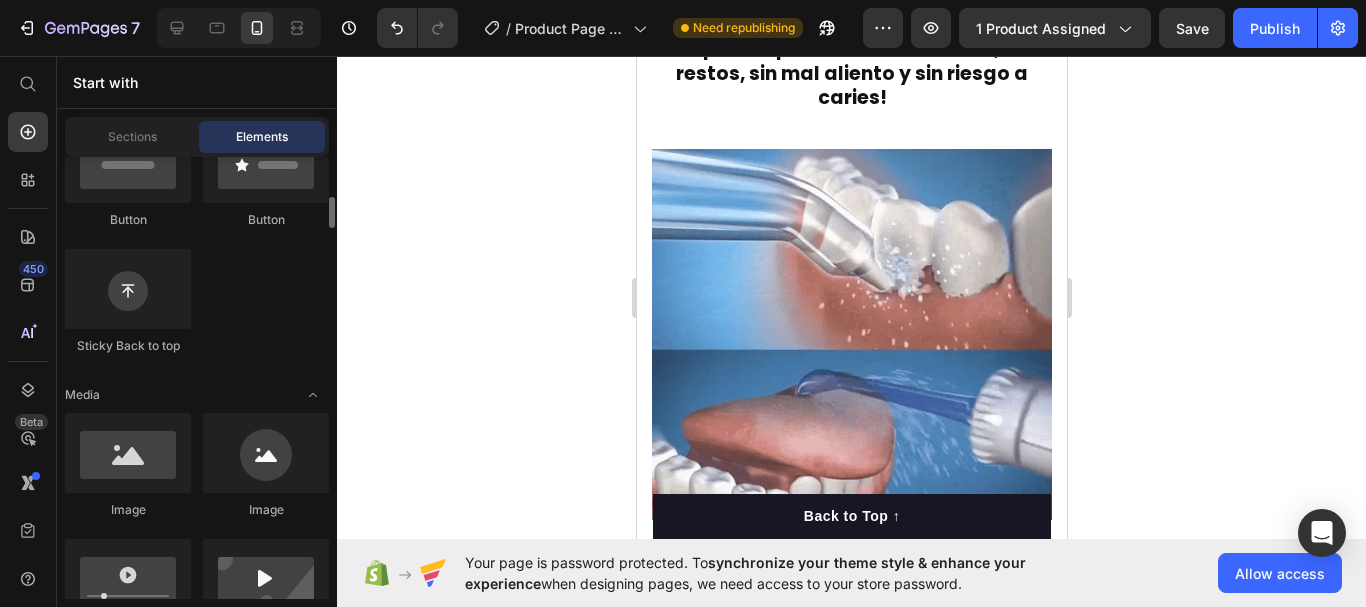 scroll, scrollTop: 534, scrollLeft: 0, axis: vertical 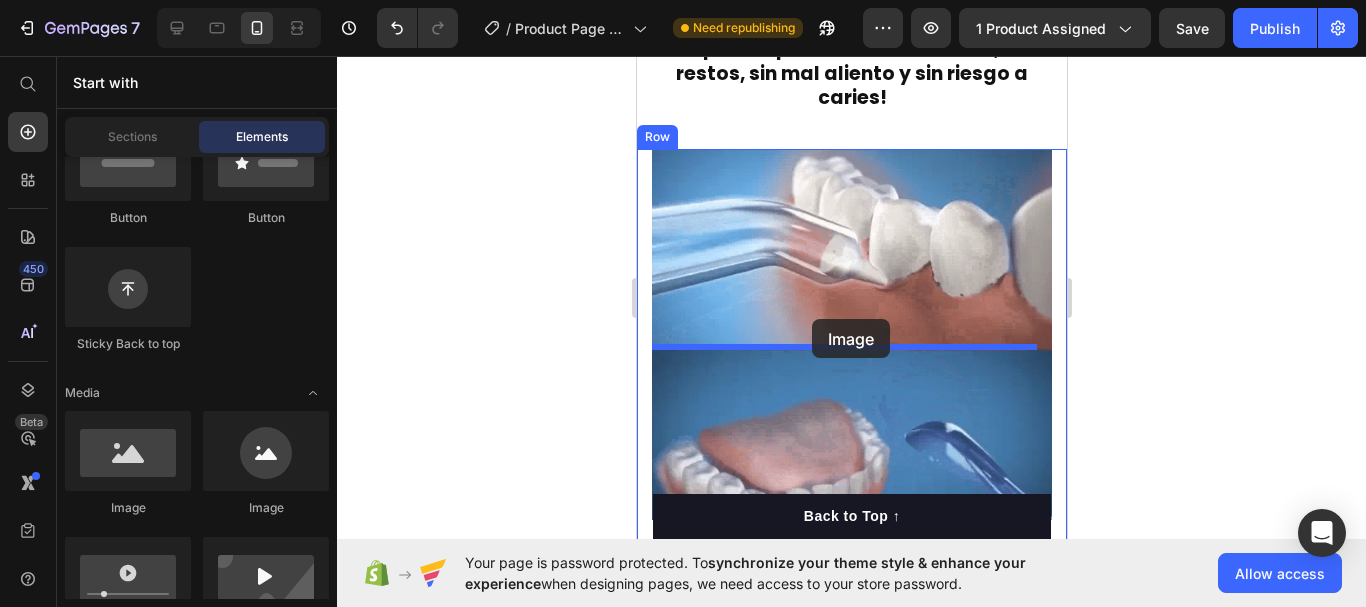 drag, startPoint x: 786, startPoint y: 543, endPoint x: 811, endPoint y: 319, distance: 225.39078 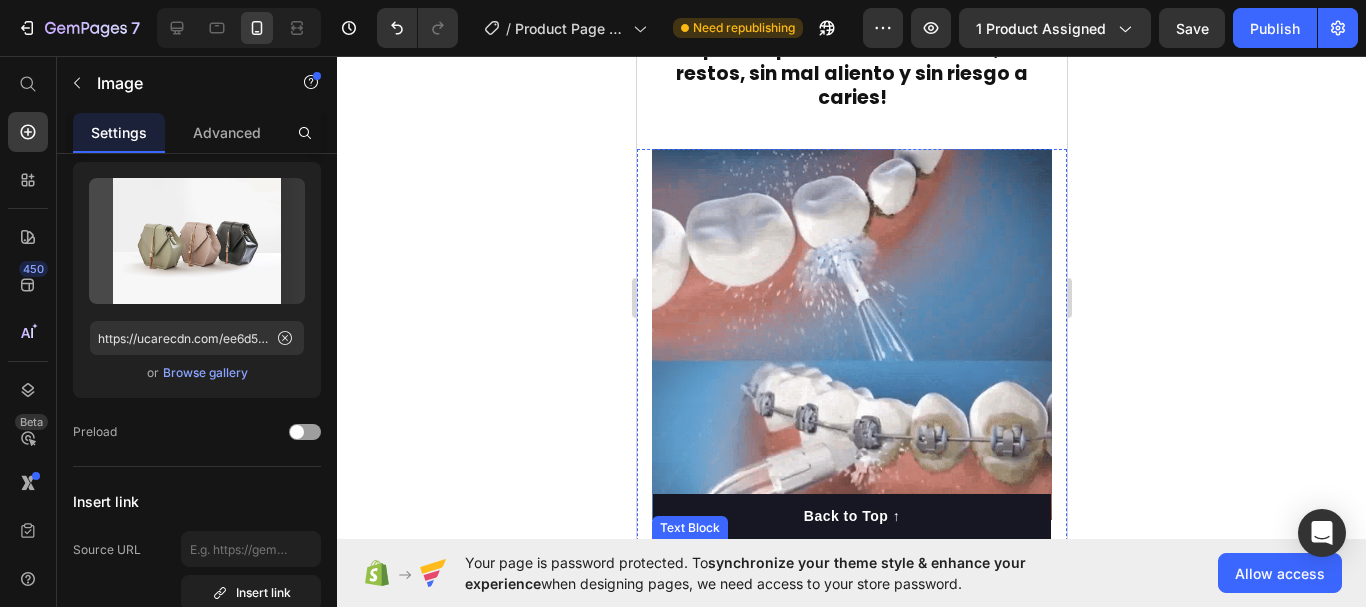 scroll, scrollTop: 3790, scrollLeft: 0, axis: vertical 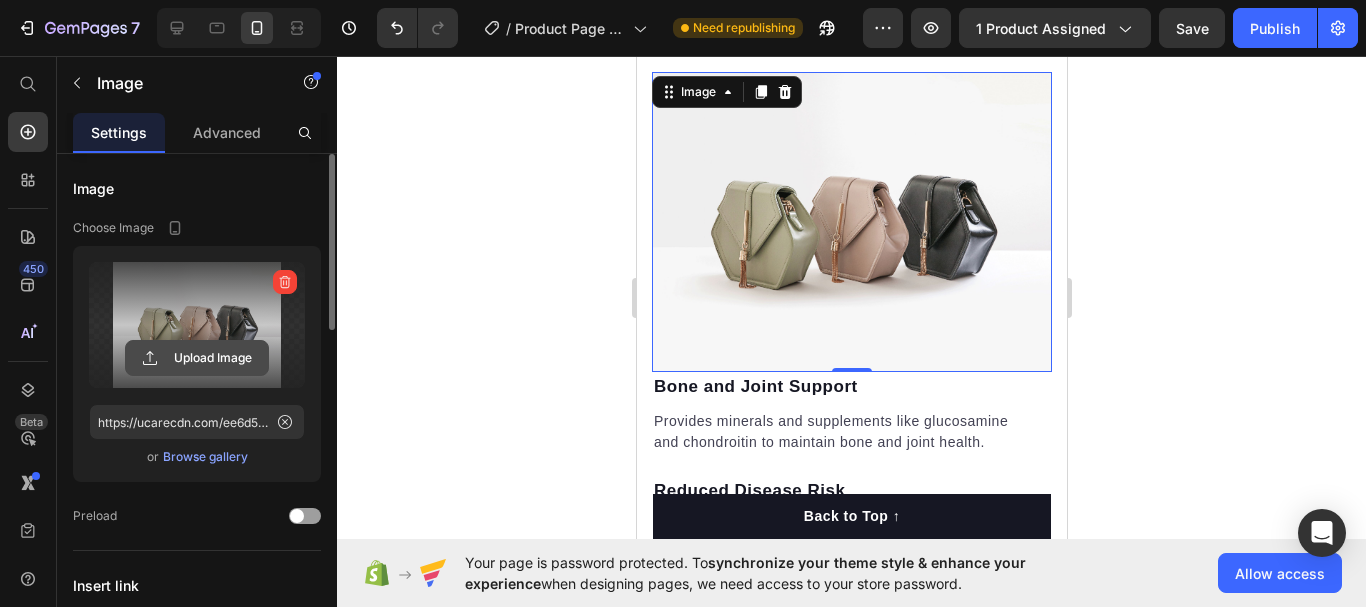 click 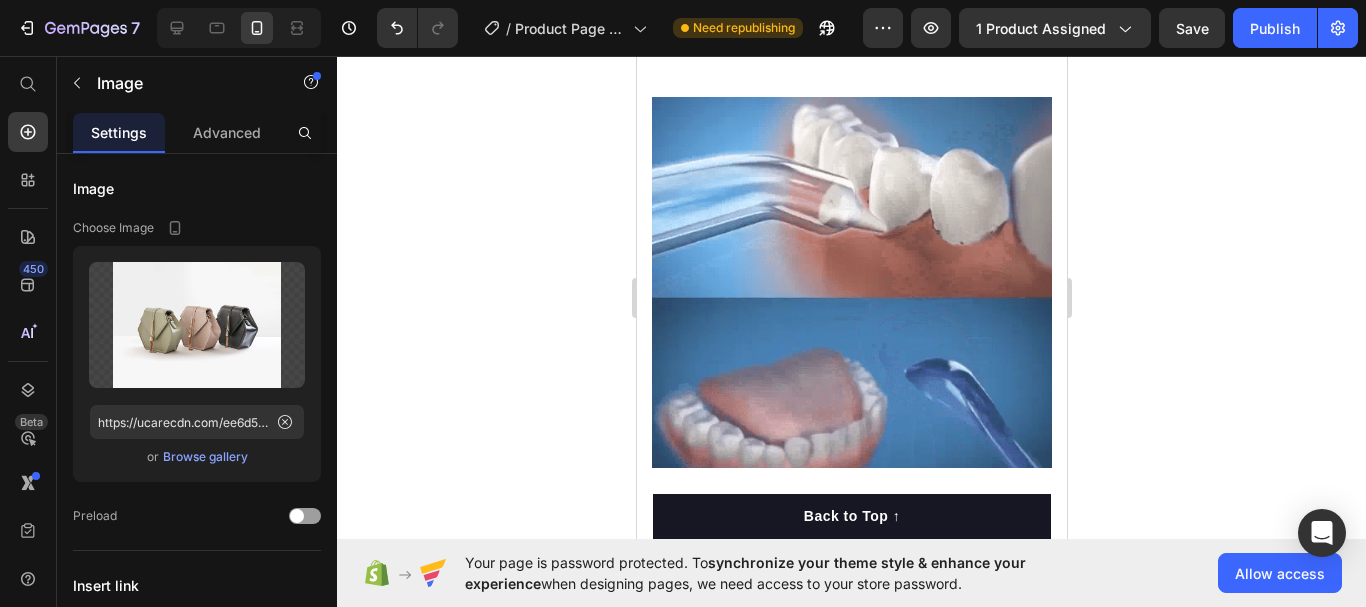scroll, scrollTop: 3555, scrollLeft: 0, axis: vertical 